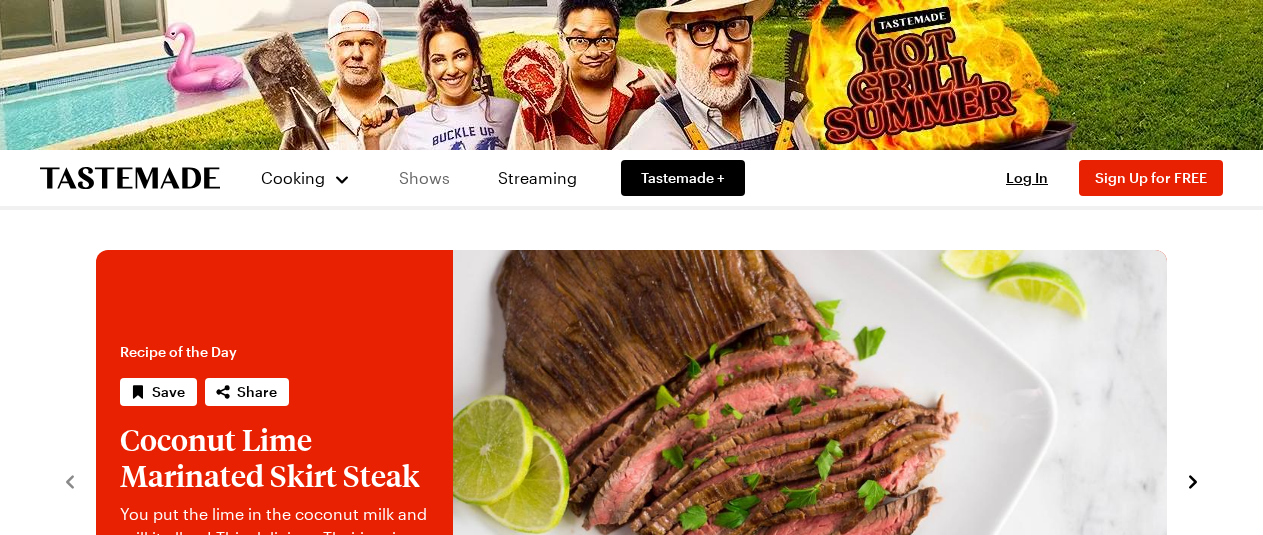scroll, scrollTop: 0, scrollLeft: 0, axis: both 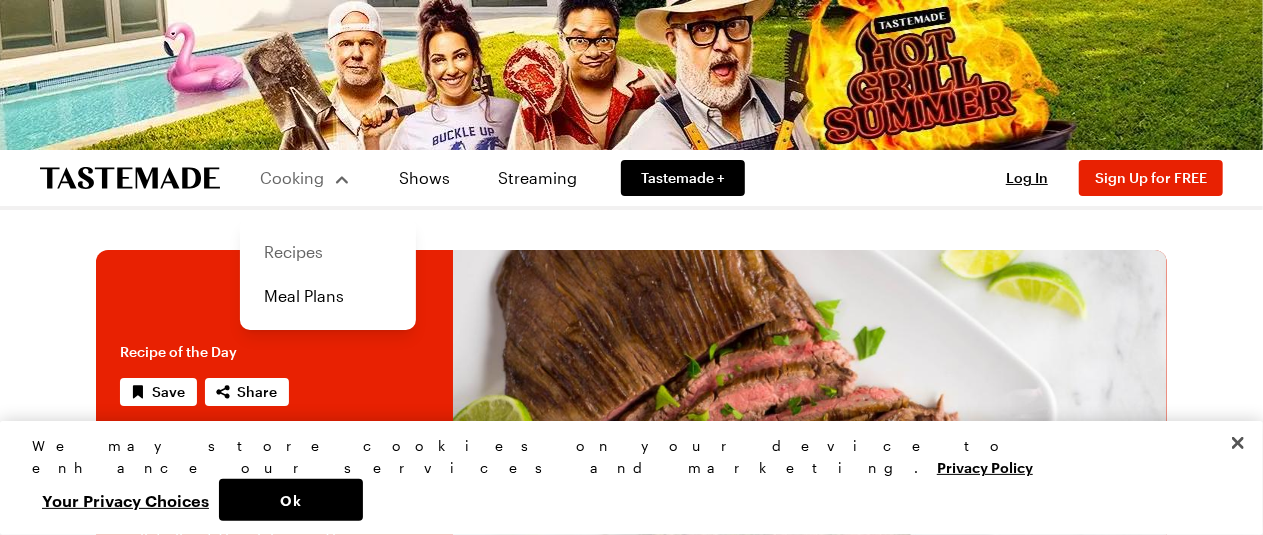 click on "Recipes" at bounding box center [328, 252] 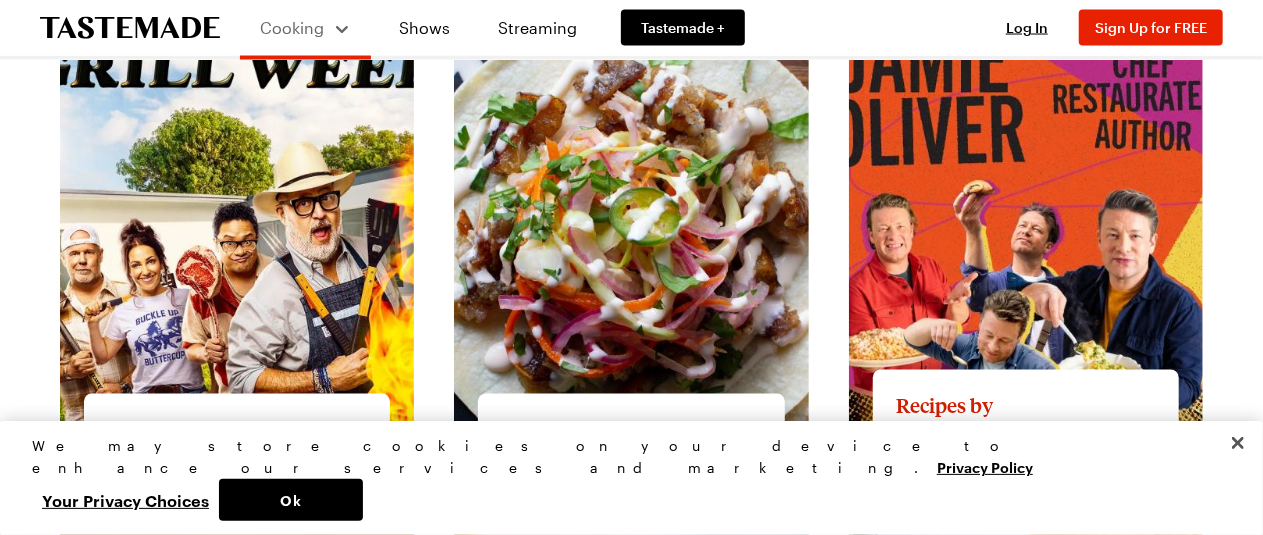 scroll, scrollTop: 1900, scrollLeft: 0, axis: vertical 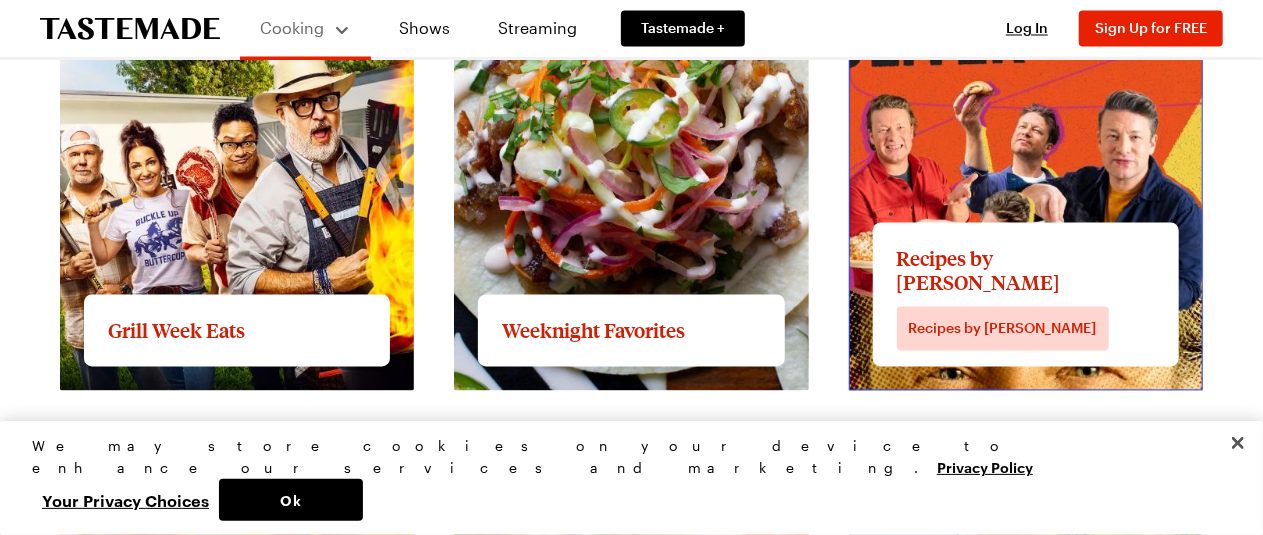 click on "View full content for Recipes by [PERSON_NAME]" at bounding box center (968, -87) 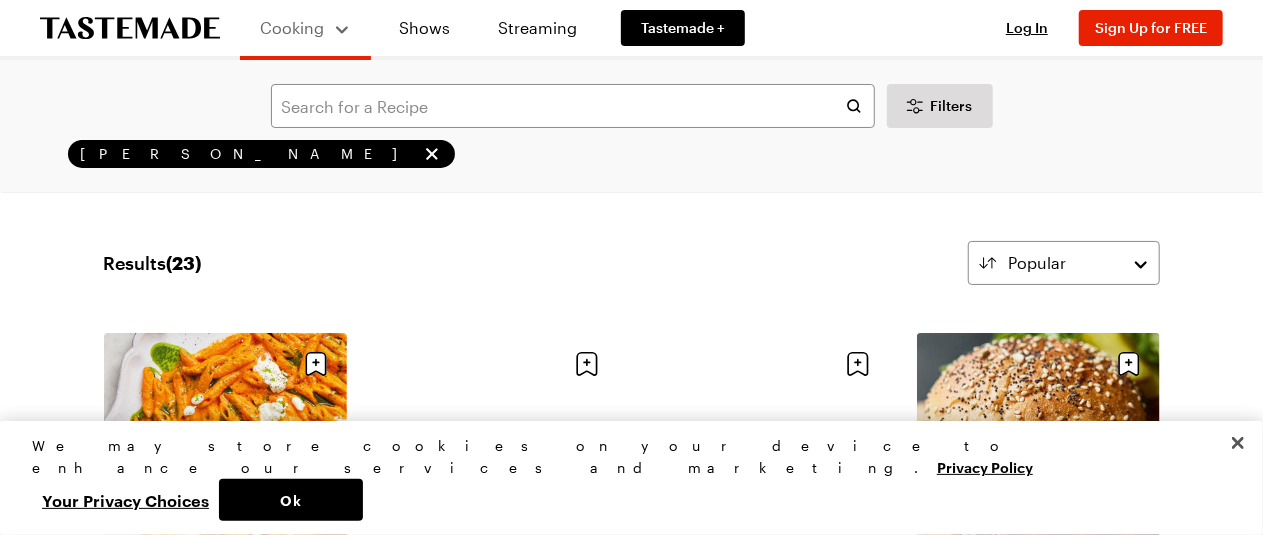 scroll, scrollTop: 200, scrollLeft: 0, axis: vertical 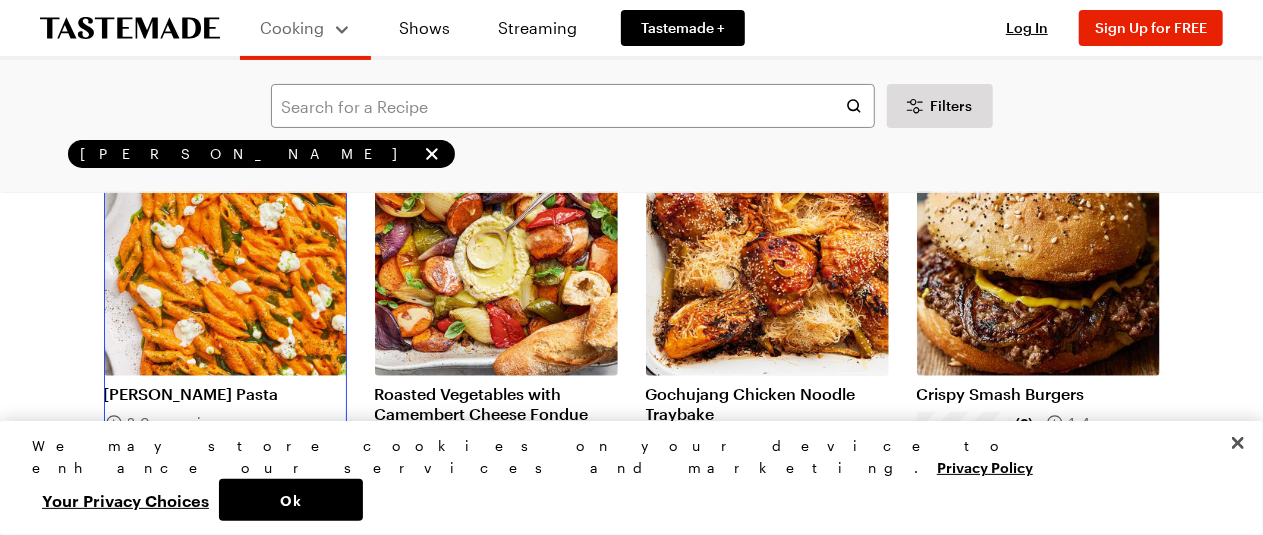 click on "[PERSON_NAME] Pasta" at bounding box center [225, 394] 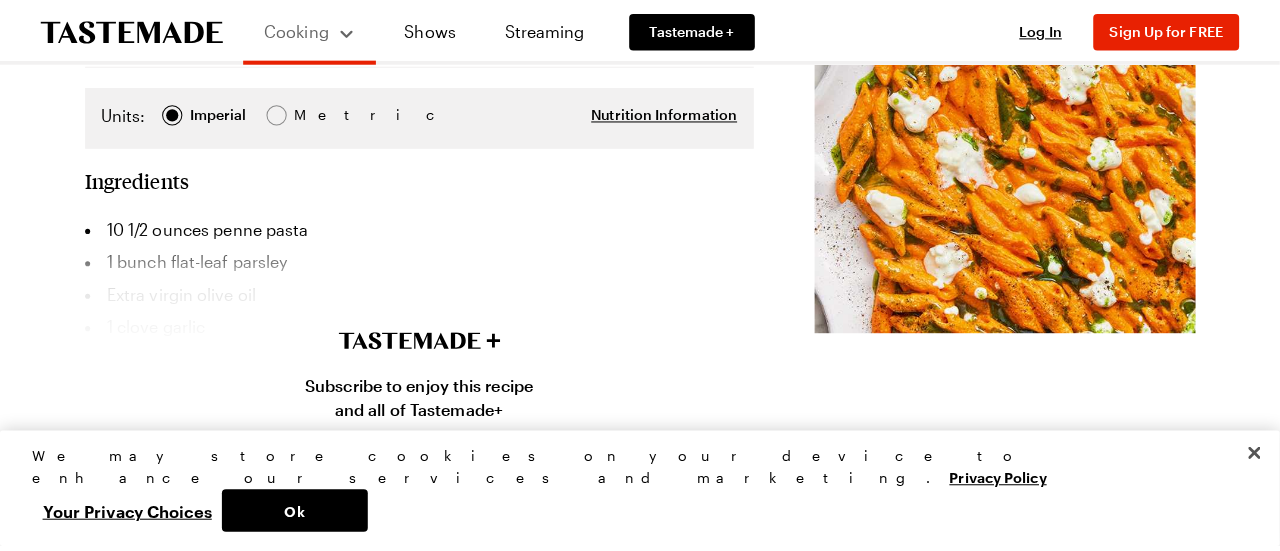 scroll, scrollTop: 500, scrollLeft: 0, axis: vertical 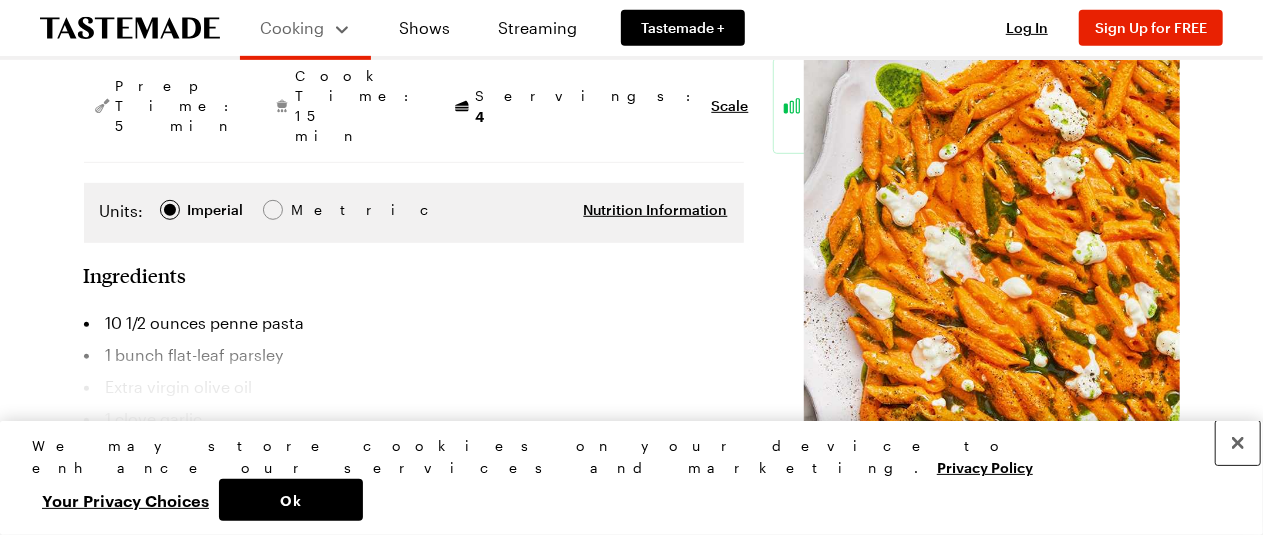 click at bounding box center (1238, 443) 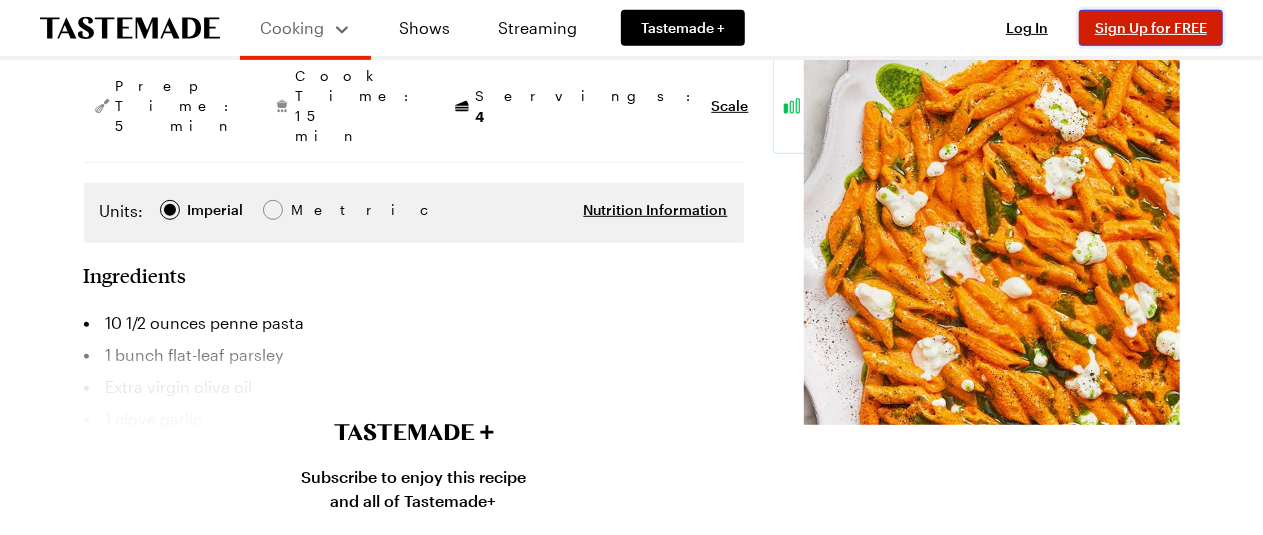 click on "Sign Up for FREE" at bounding box center (1151, 27) 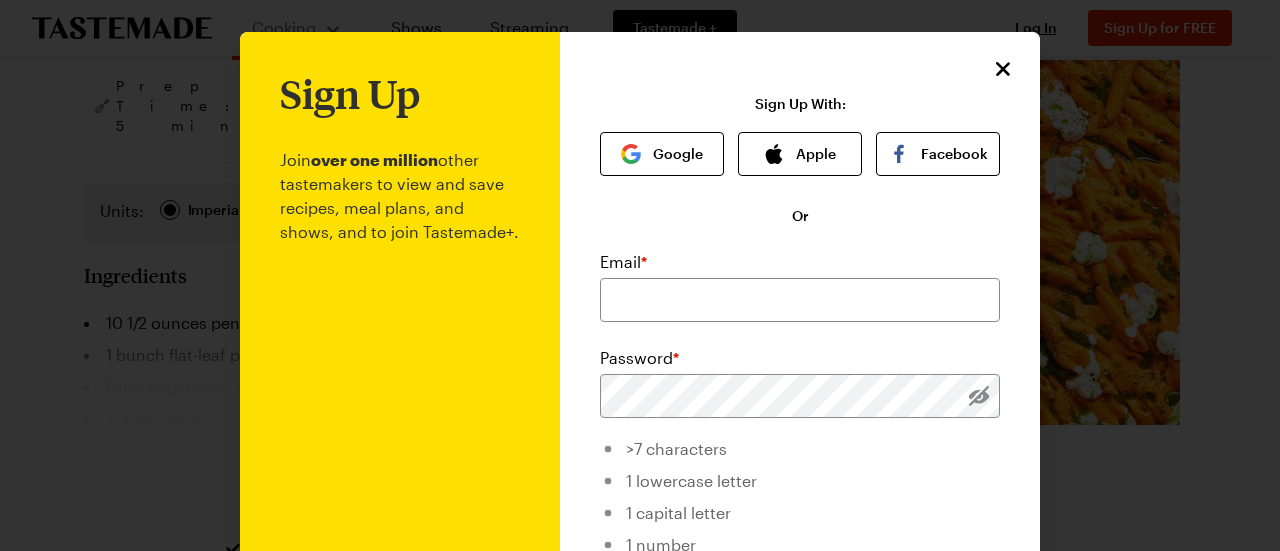 scroll, scrollTop: 100, scrollLeft: 0, axis: vertical 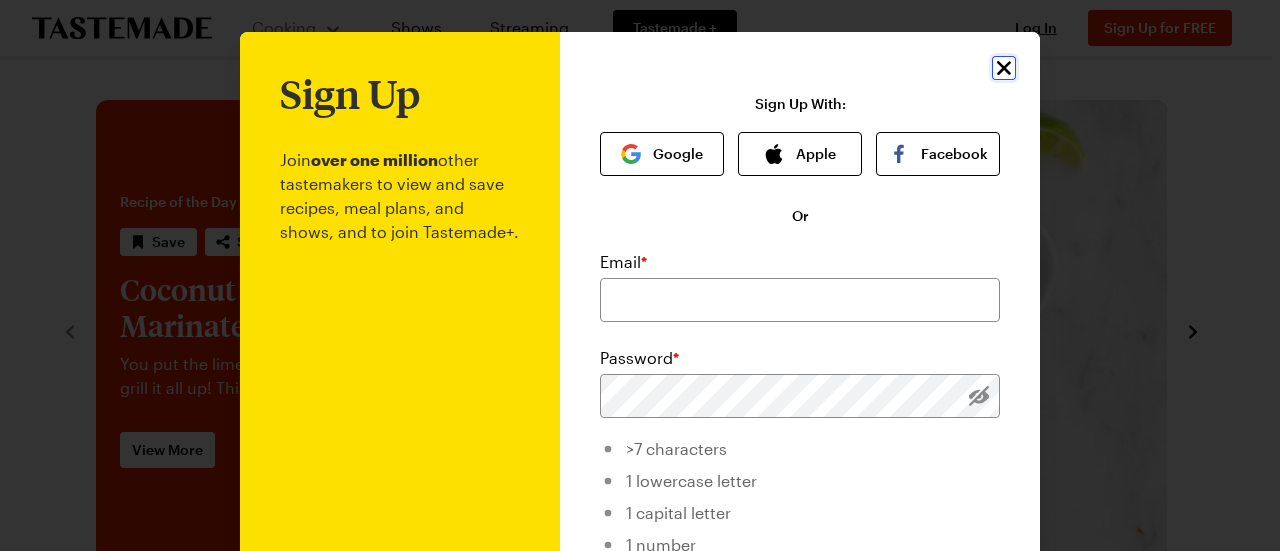 click 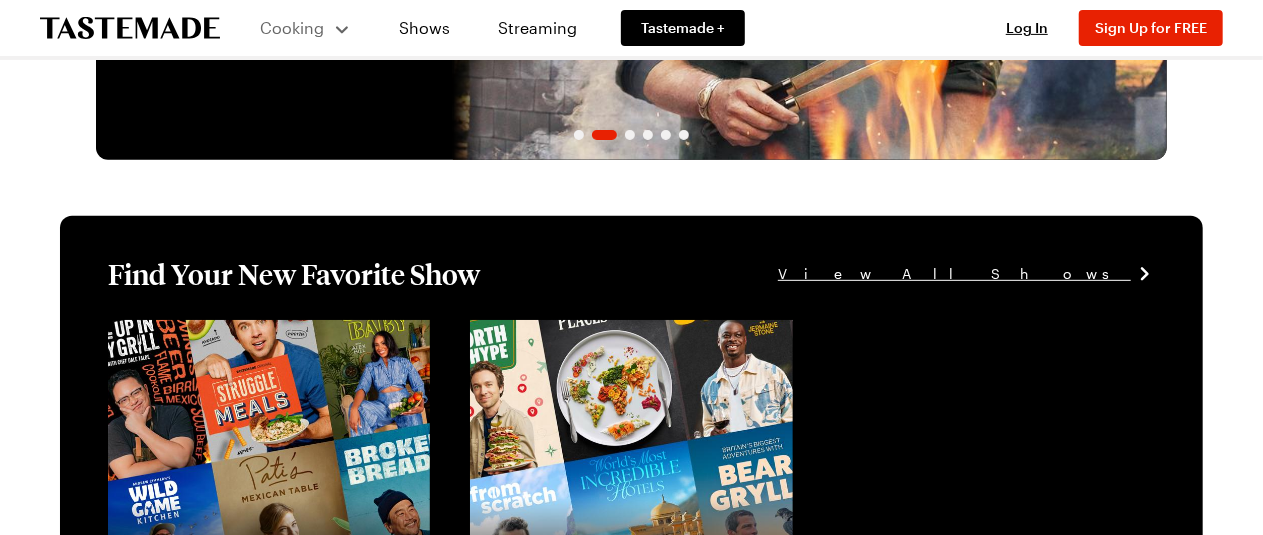 scroll, scrollTop: 0, scrollLeft: 0, axis: both 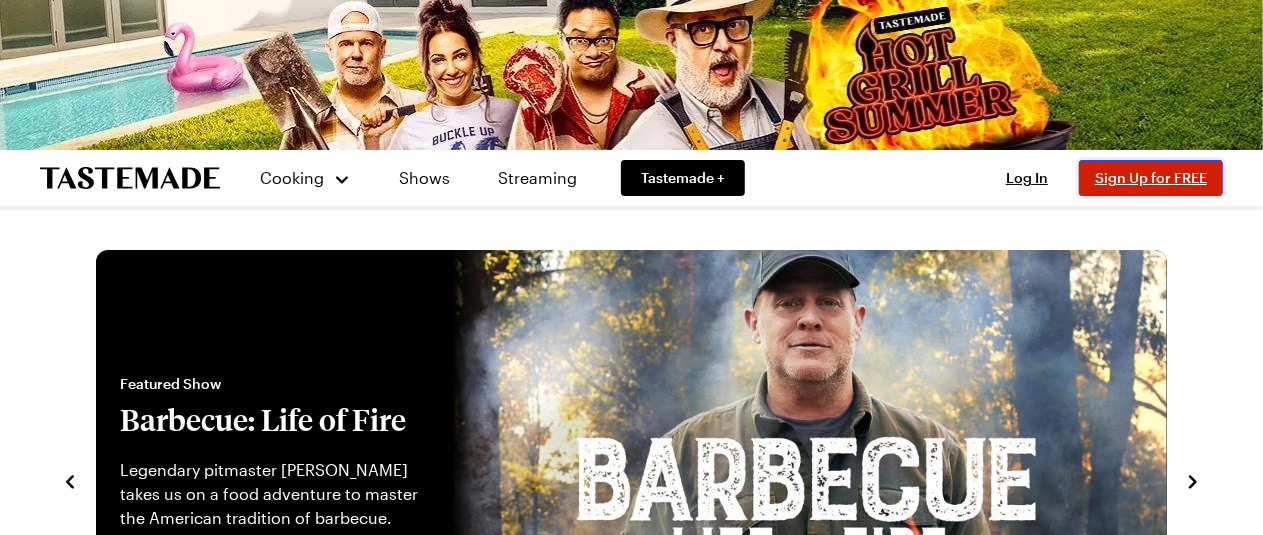 click on "Sign Up for FREE" at bounding box center (1151, 177) 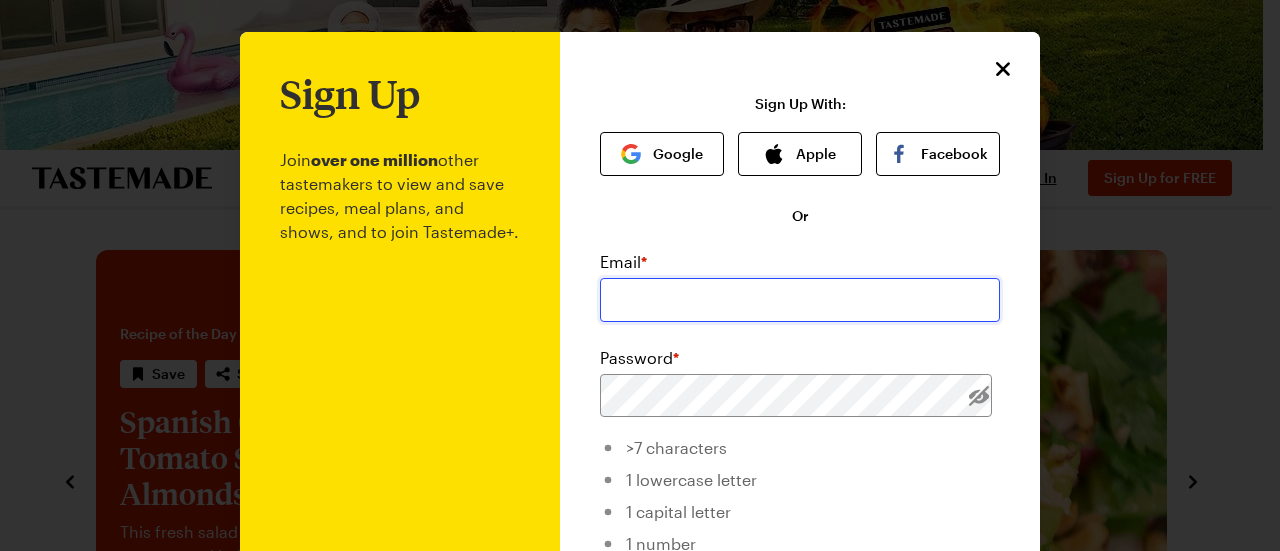 click at bounding box center [800, 300] 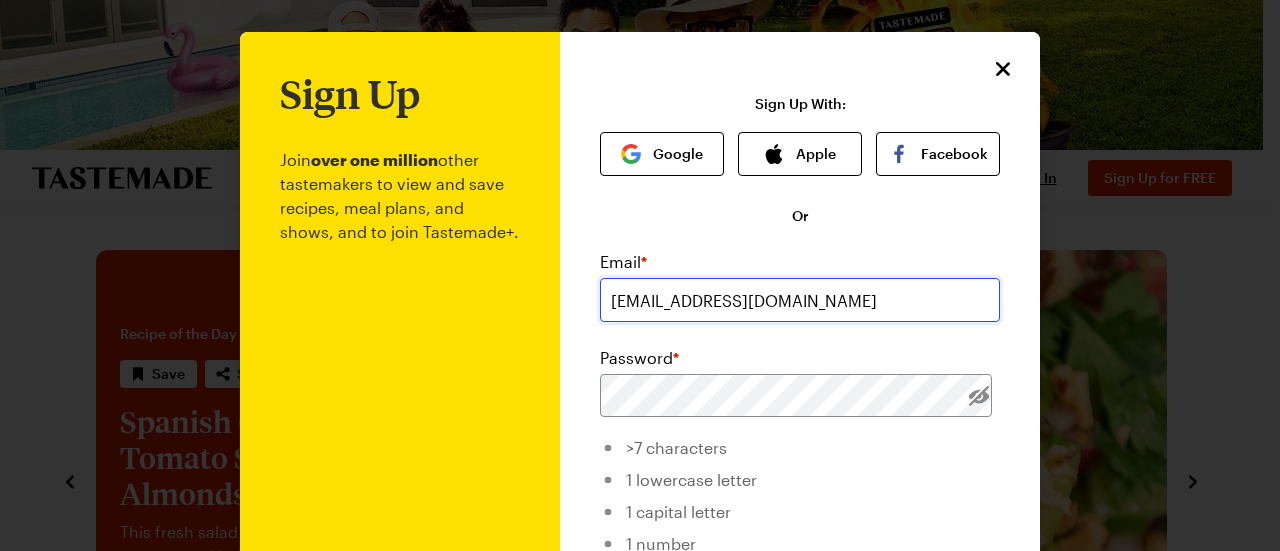 scroll, scrollTop: 100, scrollLeft: 0, axis: vertical 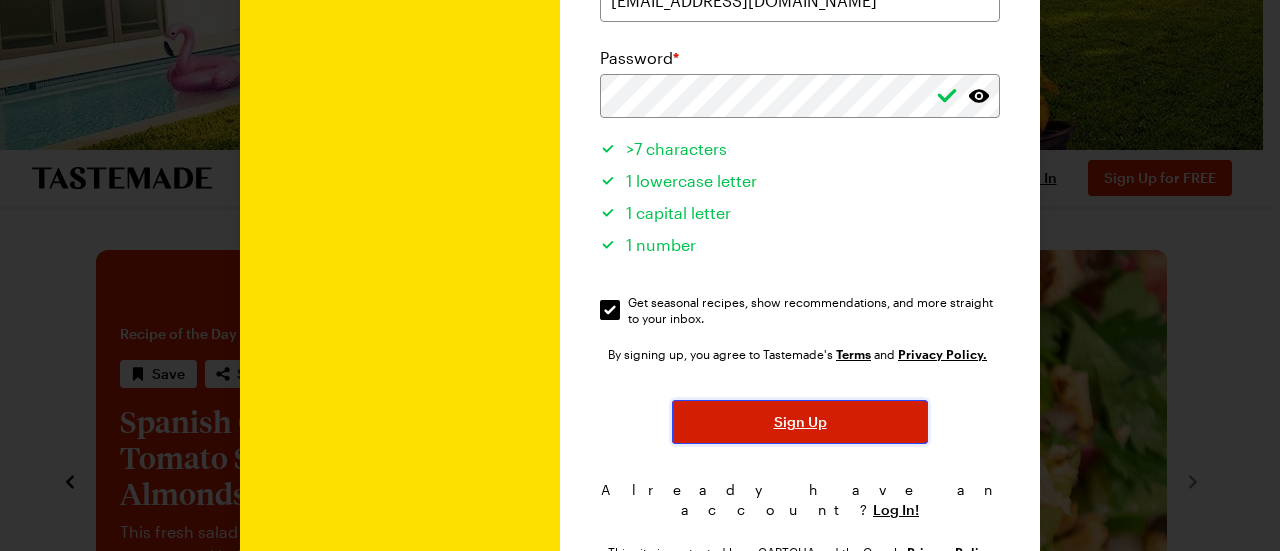 click on "Sign Up" at bounding box center [800, 422] 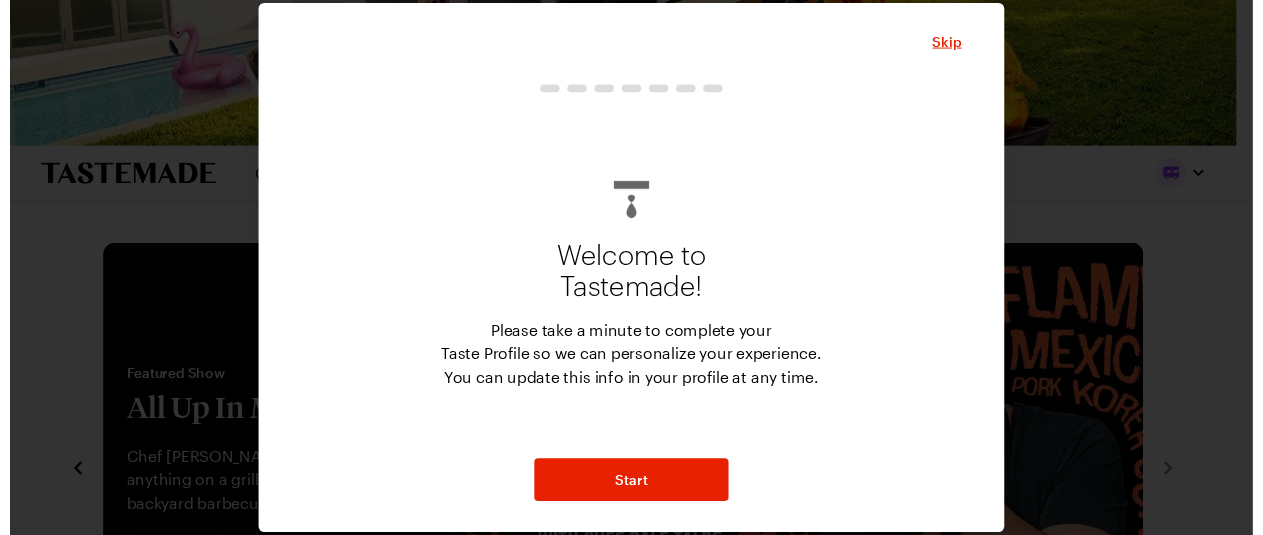 scroll, scrollTop: 0, scrollLeft: 0, axis: both 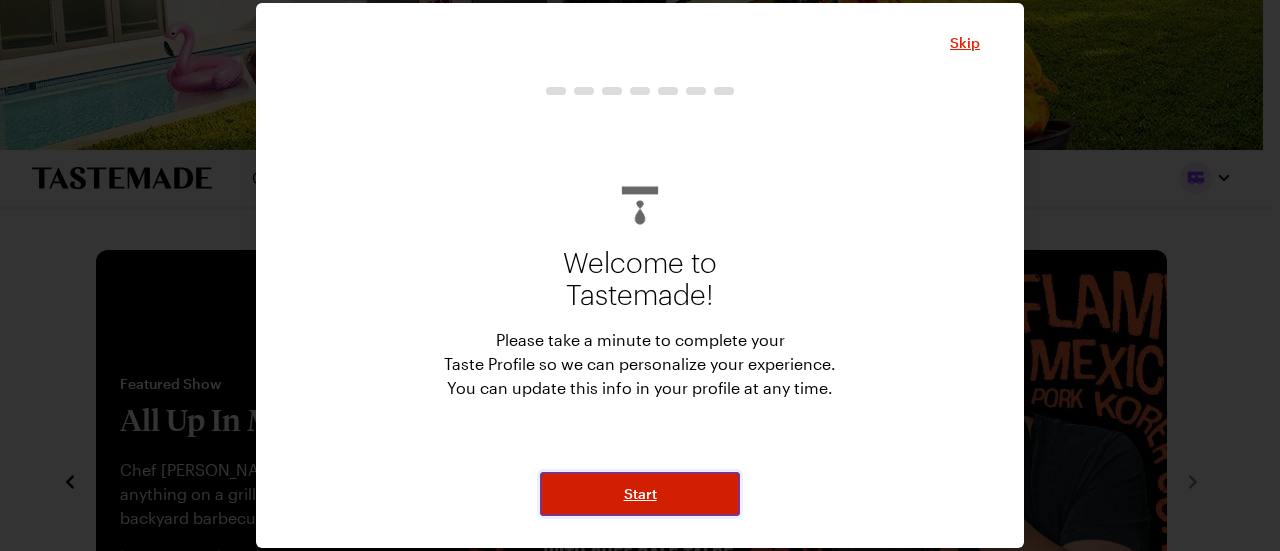 click on "Start" at bounding box center (640, 494) 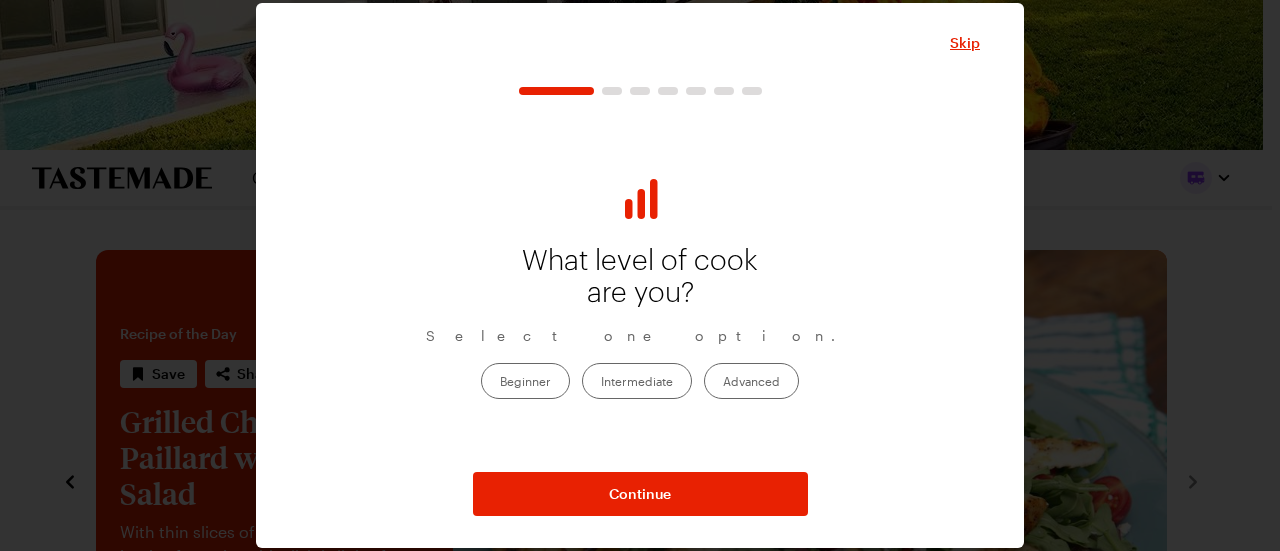 click on "Intermediate" at bounding box center (637, 381) 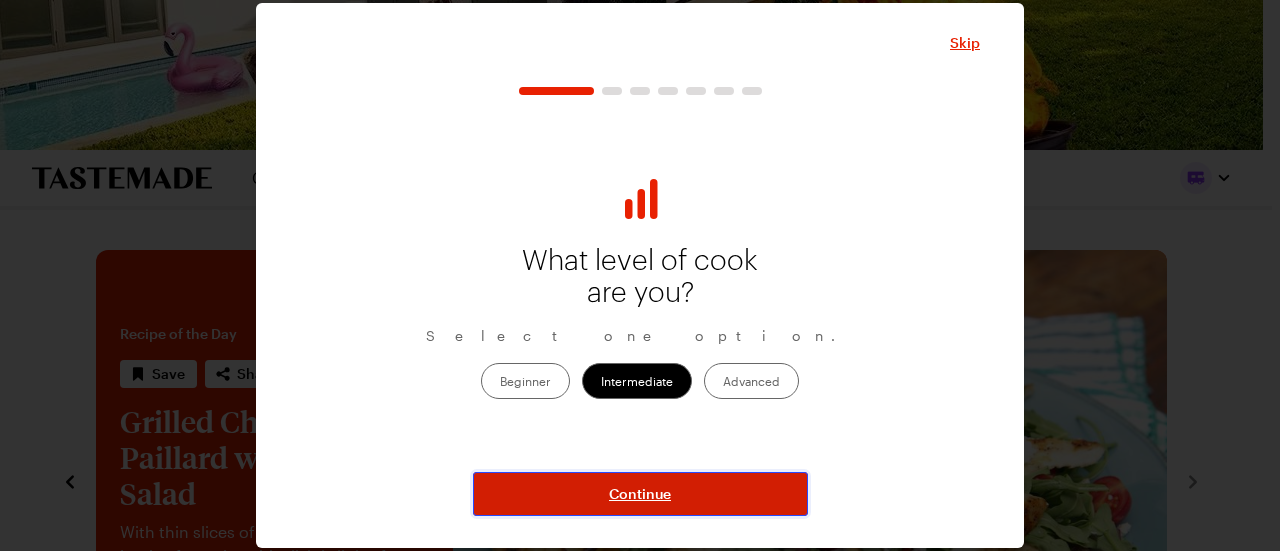 click on "Continue" at bounding box center (640, 494) 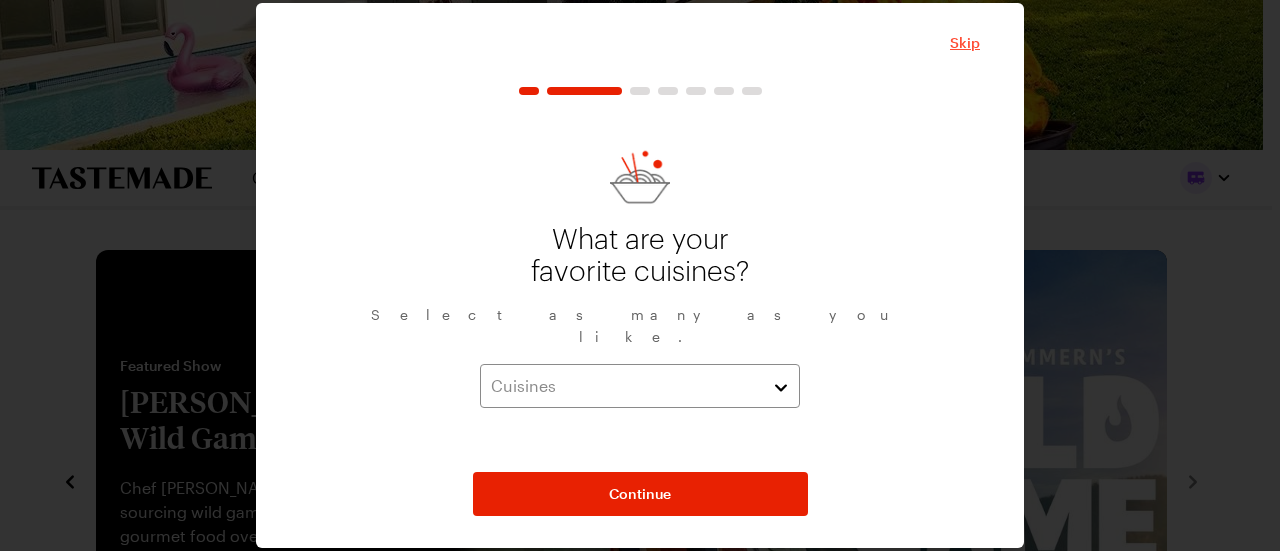 click on "Skip" at bounding box center (965, 43) 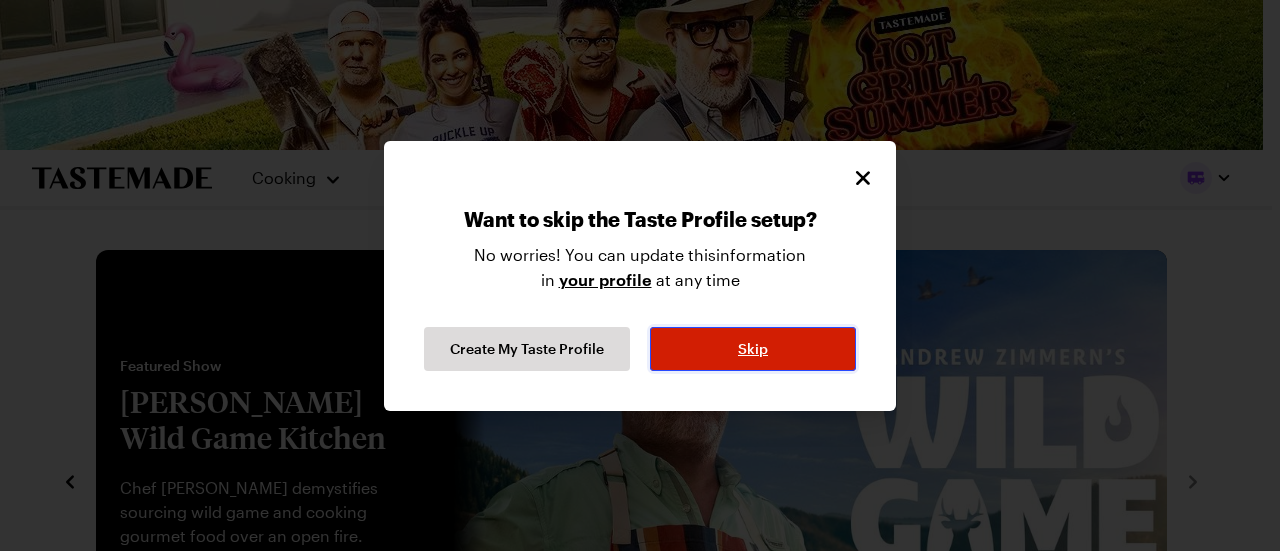 click on "Skip" at bounding box center (753, 349) 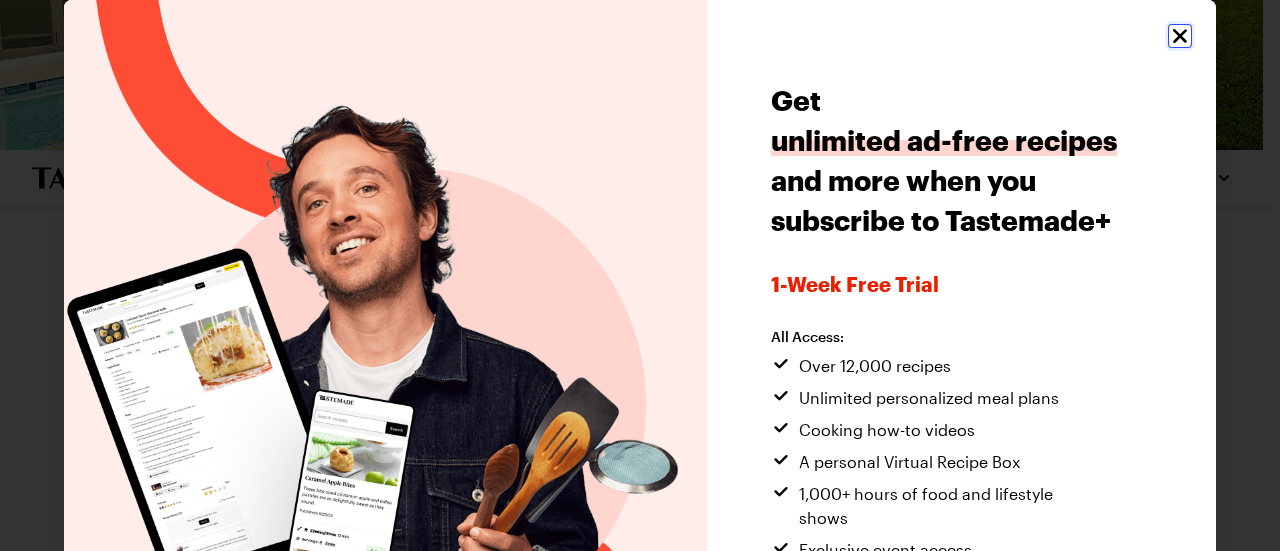 click 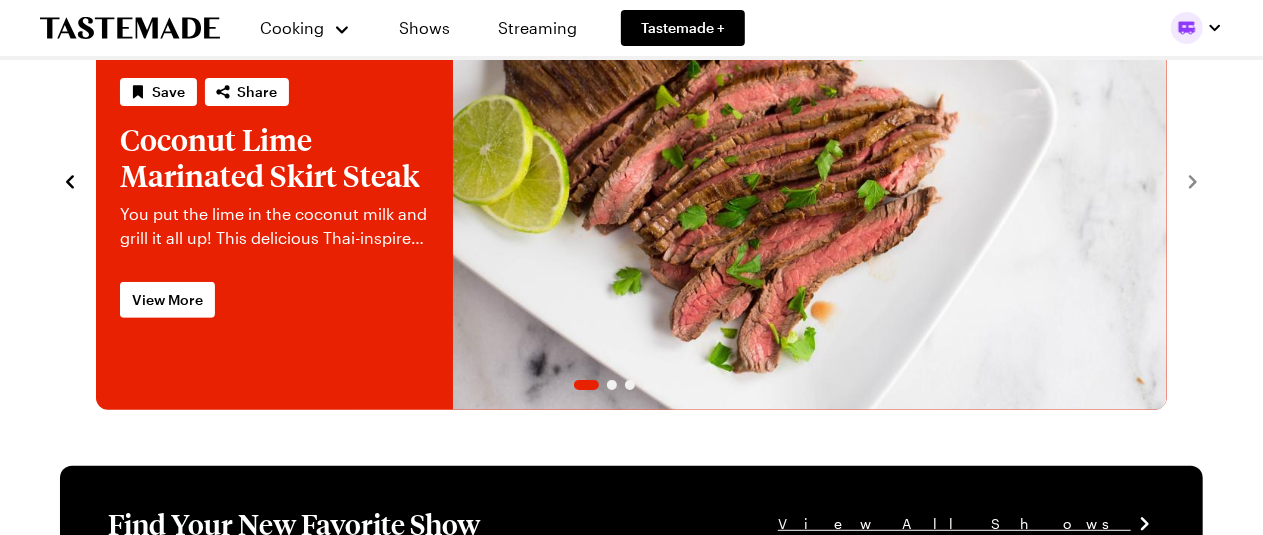 scroll, scrollTop: 0, scrollLeft: 0, axis: both 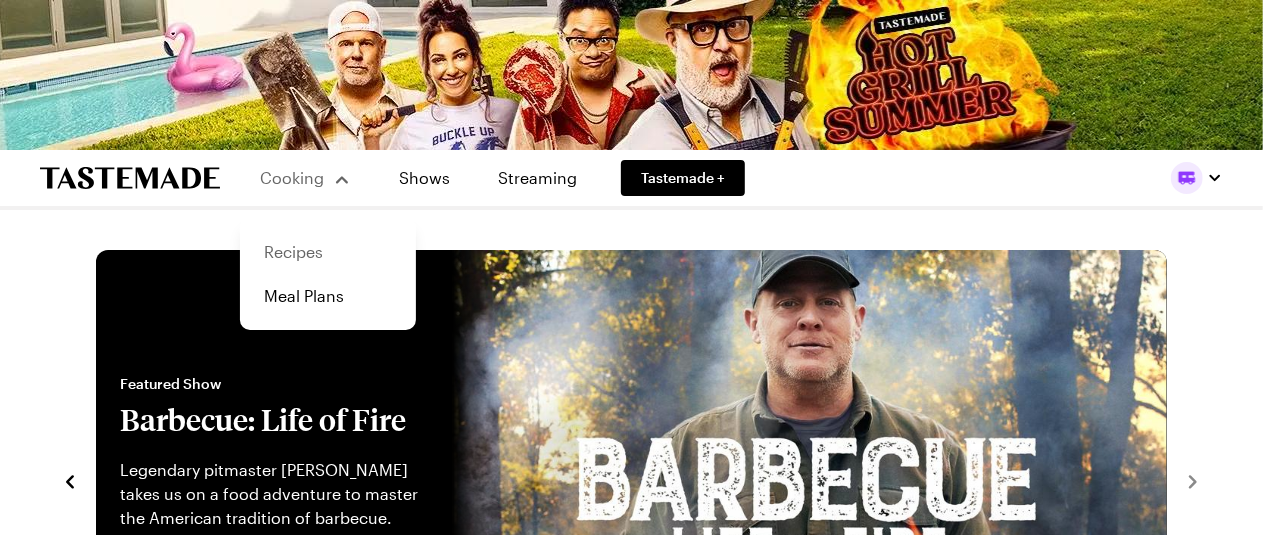 click on "Recipes" at bounding box center [328, 252] 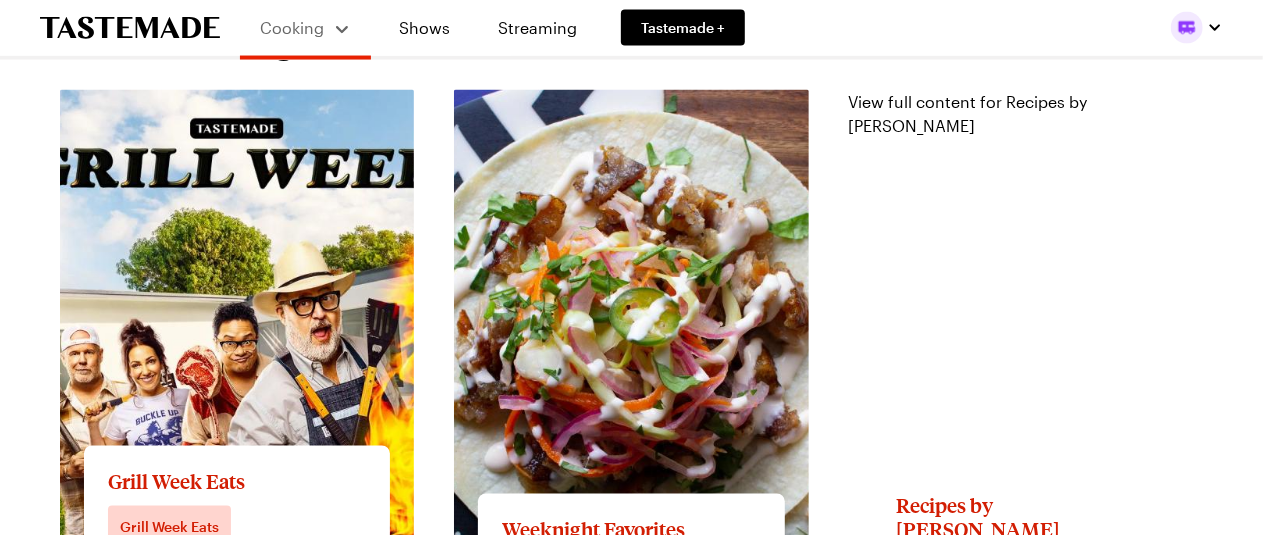 scroll, scrollTop: 1900, scrollLeft: 0, axis: vertical 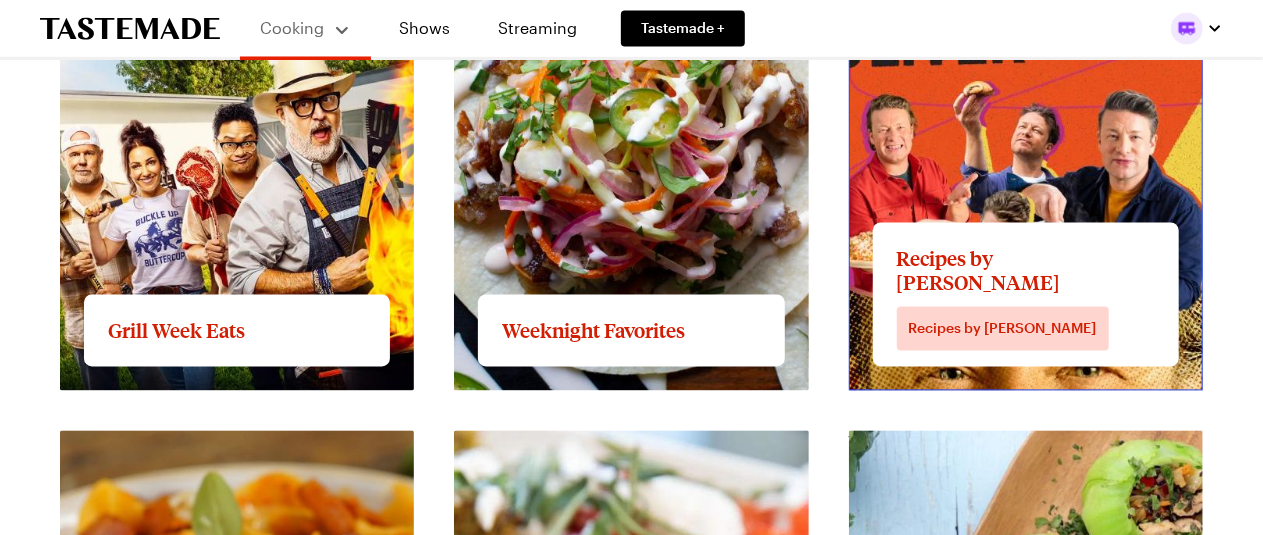 click on "View full content for Recipes by [PERSON_NAME]" at bounding box center (968, -87) 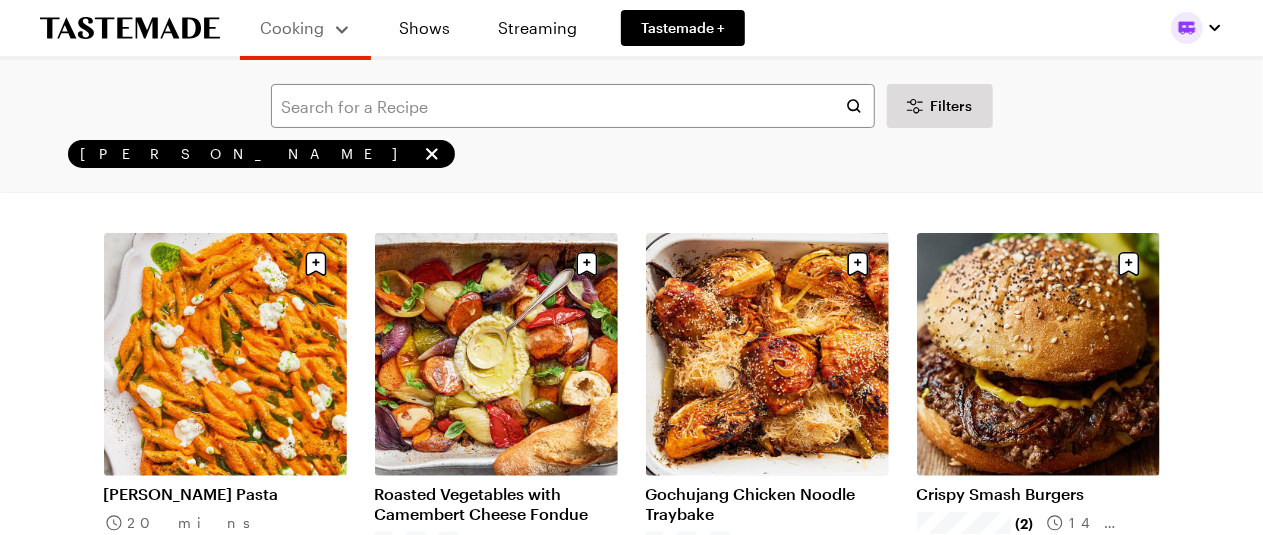 scroll, scrollTop: 200, scrollLeft: 0, axis: vertical 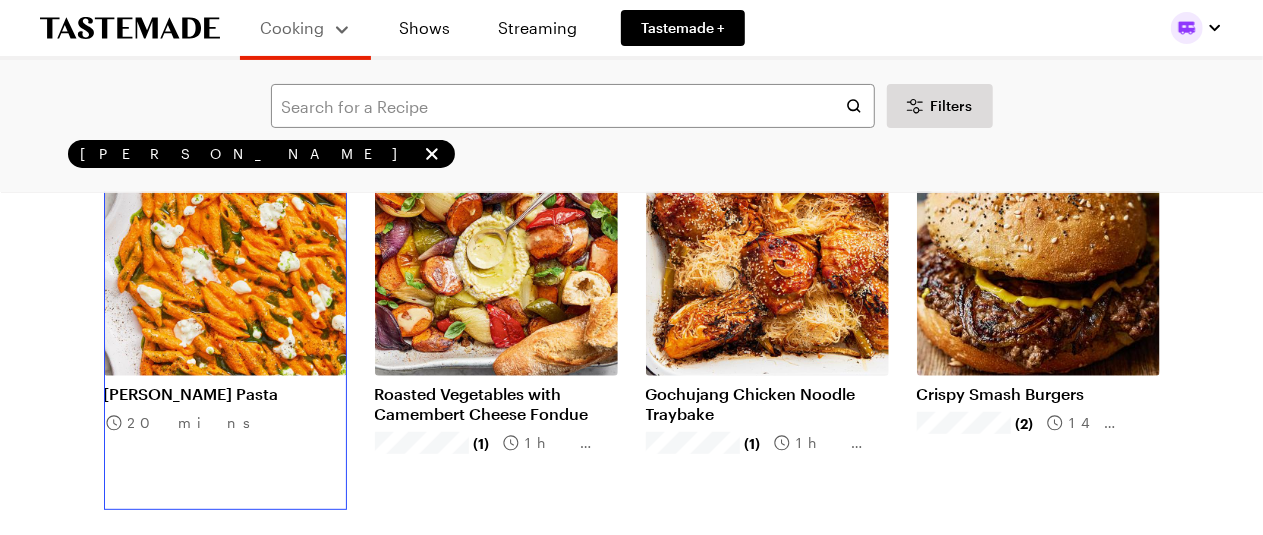click on "[PERSON_NAME] Pasta" at bounding box center [225, 394] 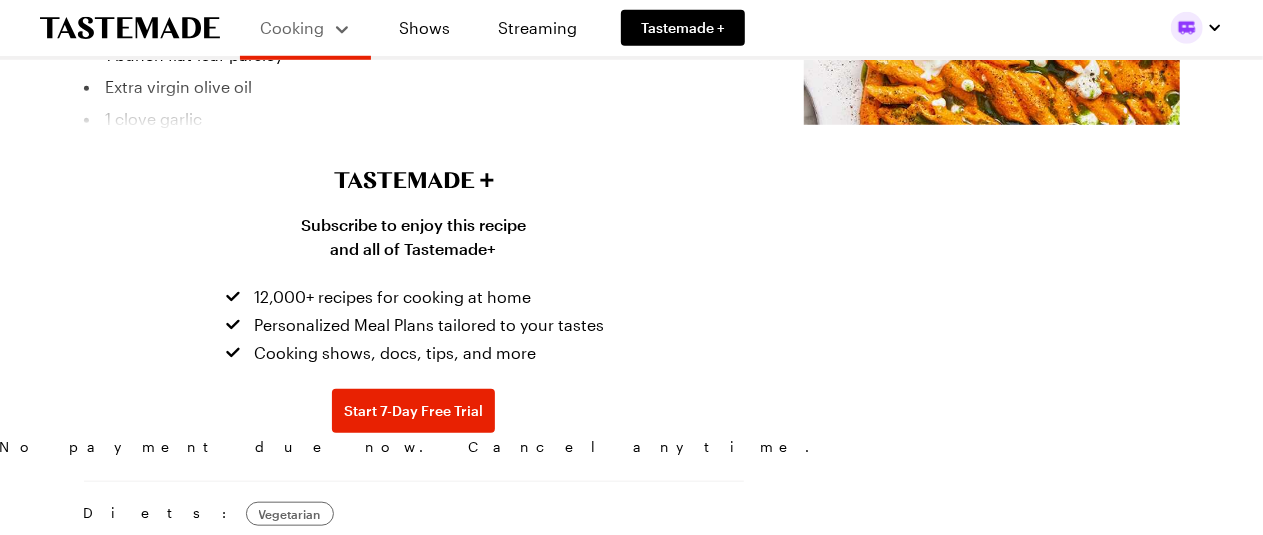 scroll, scrollTop: 0, scrollLeft: 0, axis: both 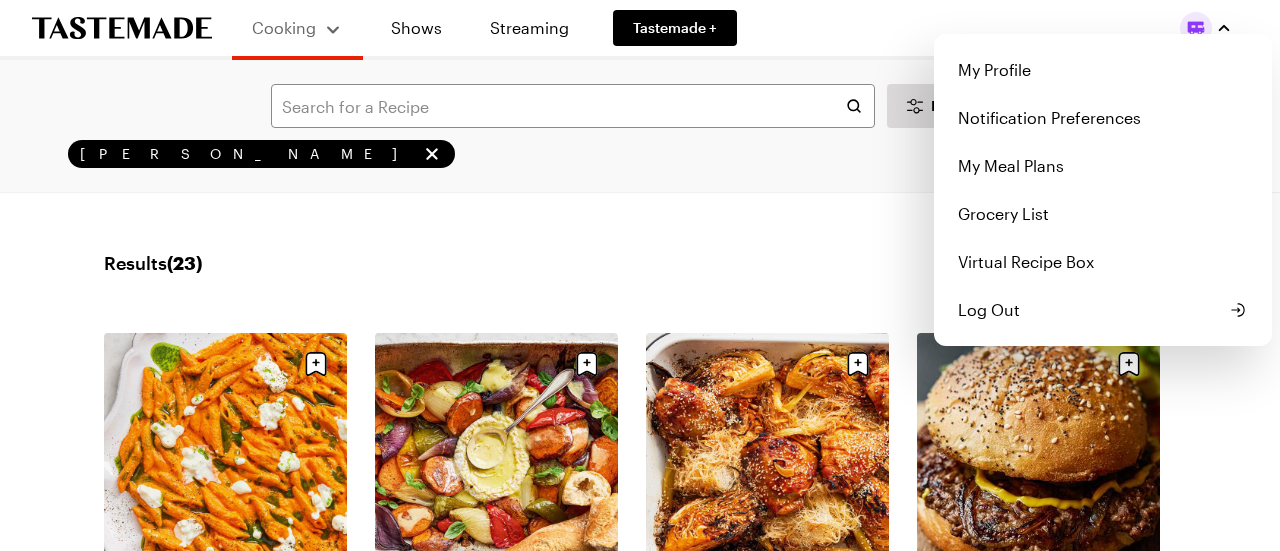 click on "Cooking Shows Streaming Tastemade + My Profile Notification Preferences My Meal Plans Grocery List Virtual Recipe Box Log Out Filters Jamie Oliver Search Results  ( 23 ) Popular Load More Jarred Pepper Pasta 20 mins Roasted Vegetables with Camembert Cheese Fondue (1) 1h 0m Gochujang Chicken Noodle Traybake (1) 1h 2m Crispy Smash Burgers (2) 14 mins Asparagus Linguine 15 mins Nonna Teresa’s Pasta with Crispy Horseradish & Chilli Breadcrumbs 15 mins Spatchcocked Chicken with Spring Salad 1h 25m Sweet Pea Risotto 30 mins Broccoli Pizza 1h 20m Salina chicken (1) 2h 0m Cheesy Spring Chard Cannelloni (1) 1h 5m Spring Rhubarb Tart 1h 10m Tin Raid Fishcakes 20 mins Aubergine and Black Chickpea Orecchiette 1h 10m Spring Onion Green Chicken Curry 44 mins Jamie Oliver's Stracotto 4h 10m Roast Pork with Fennel and Chickpea Gratin 2h 20m Fish in Crazy Water (1) 30 mins Sweet Pepper Panzanella Salad with Tomatoes, Basil, Capers & Anchovies 40 mins Chocolate Cannoli 1h 5m Hot ’n’ Sour Rhubarb with Crispy Pork 1h 50m" at bounding box center [631, 1773] 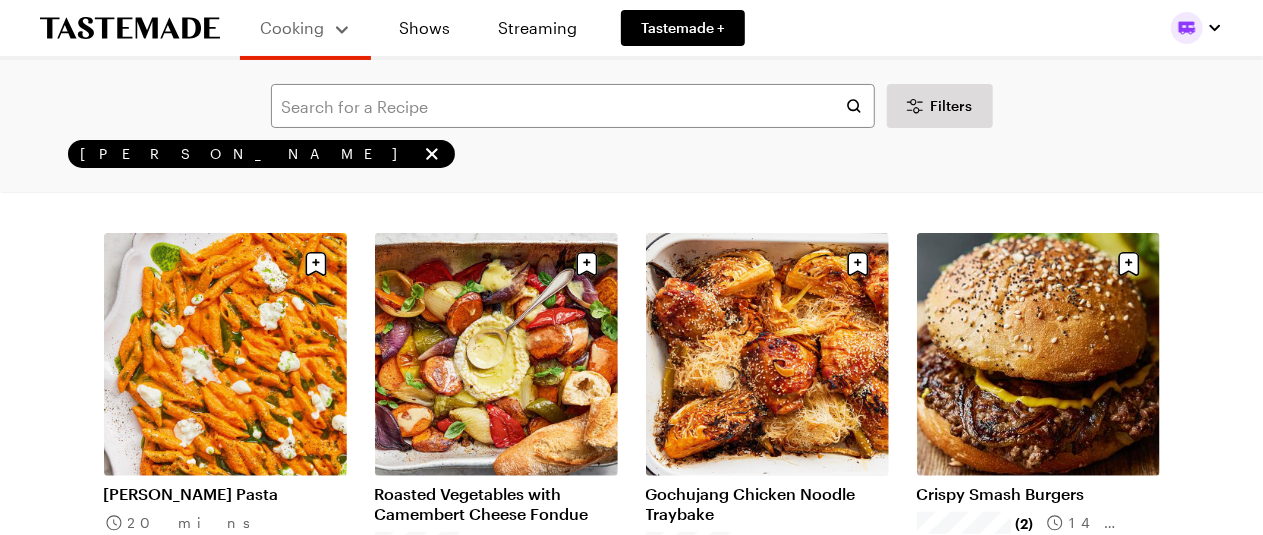 scroll, scrollTop: 200, scrollLeft: 0, axis: vertical 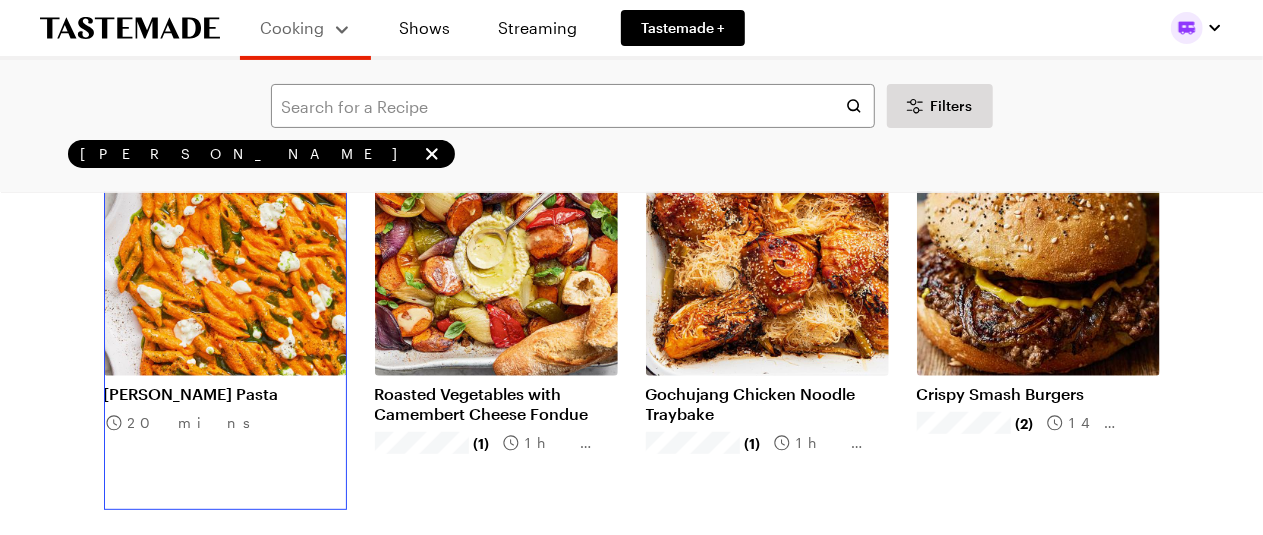 click on "[PERSON_NAME] Pasta" at bounding box center (225, 394) 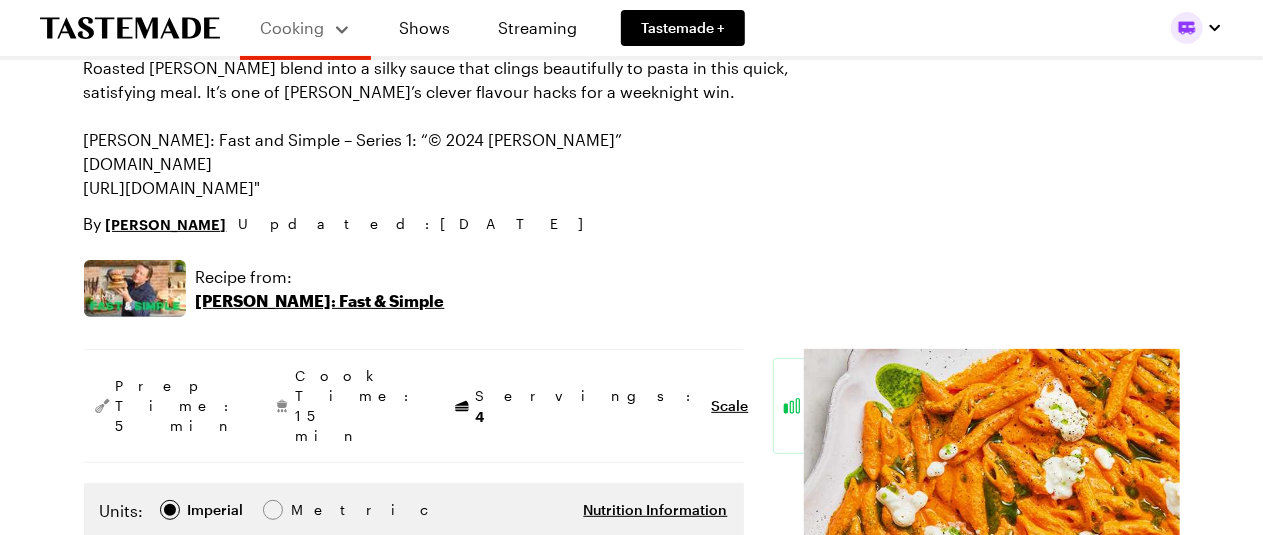 scroll, scrollTop: 0, scrollLeft: 0, axis: both 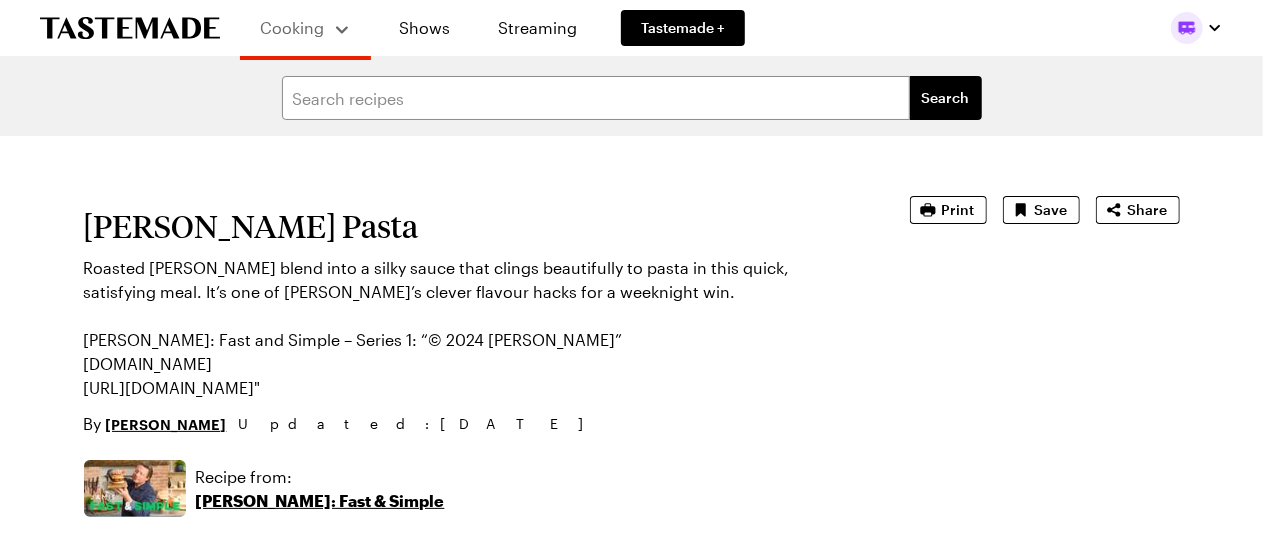 type on "x" 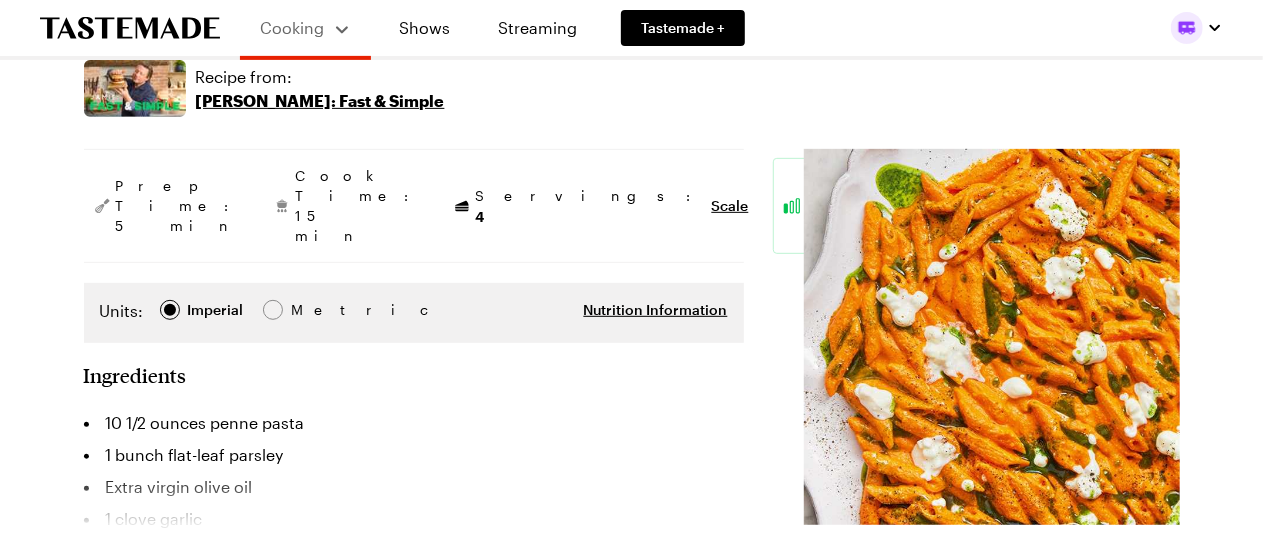 scroll, scrollTop: 0, scrollLeft: 0, axis: both 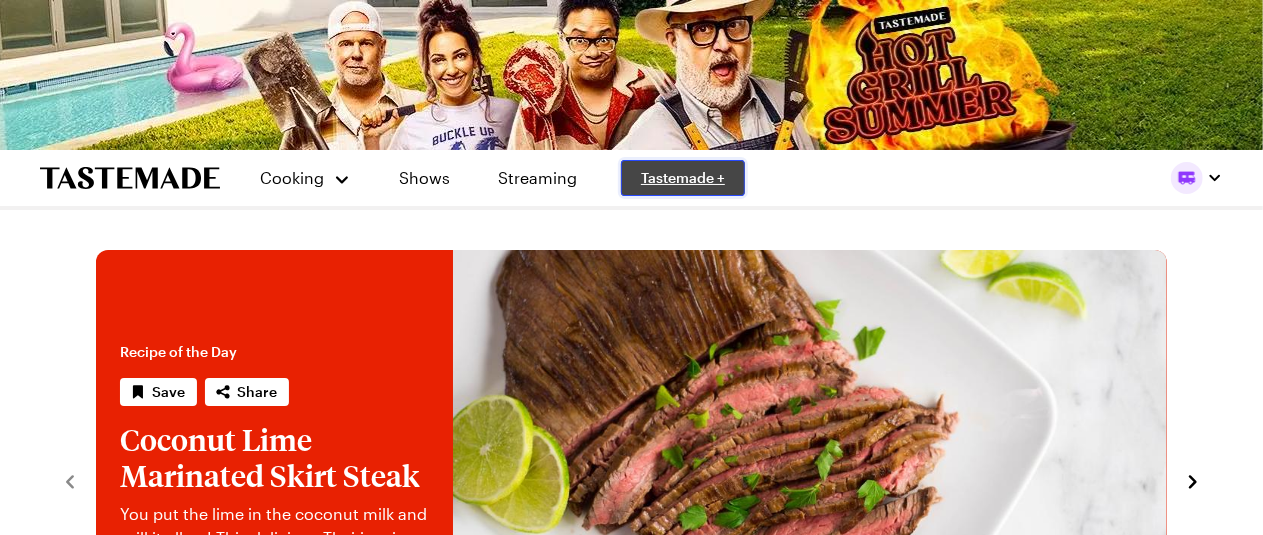click on "Tastemade +" at bounding box center (683, 178) 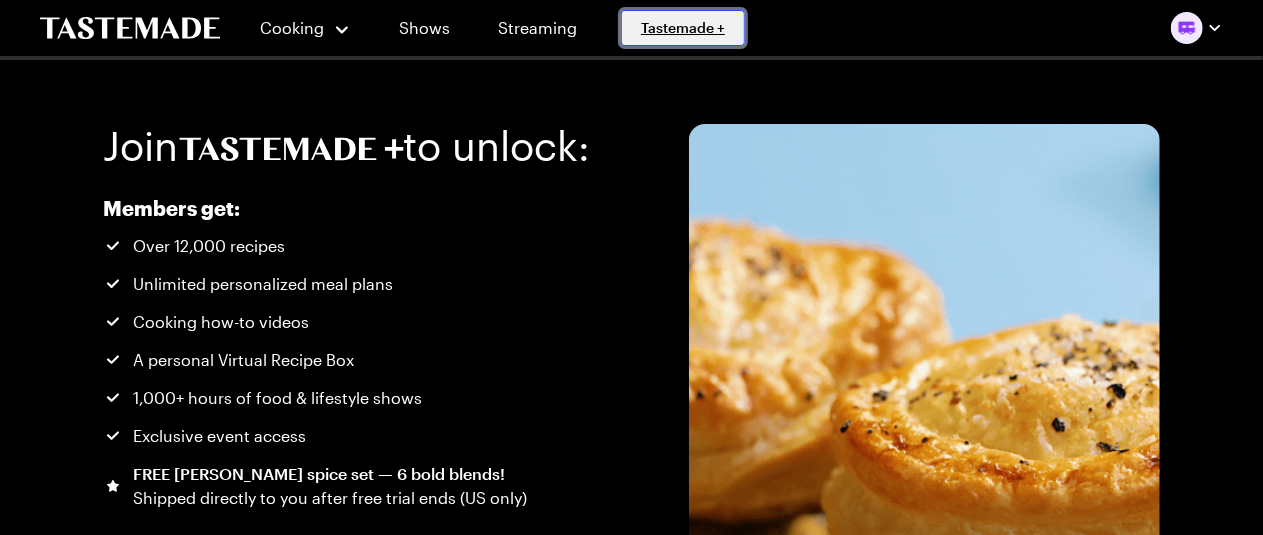 scroll, scrollTop: 0, scrollLeft: 0, axis: both 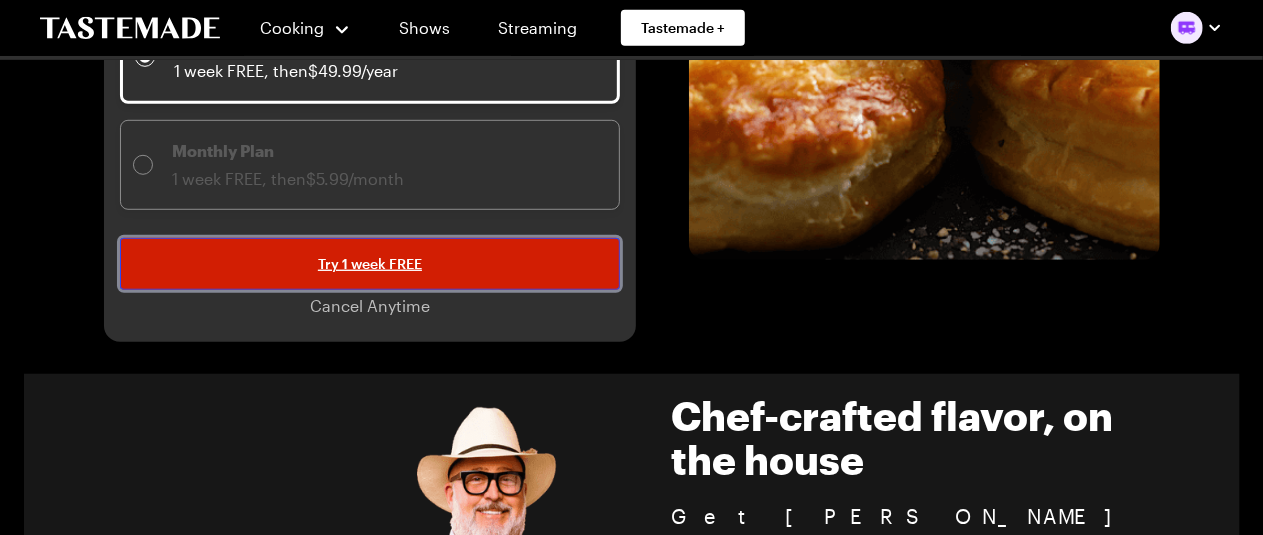 click on "Try 1 week FREE" at bounding box center (370, 264) 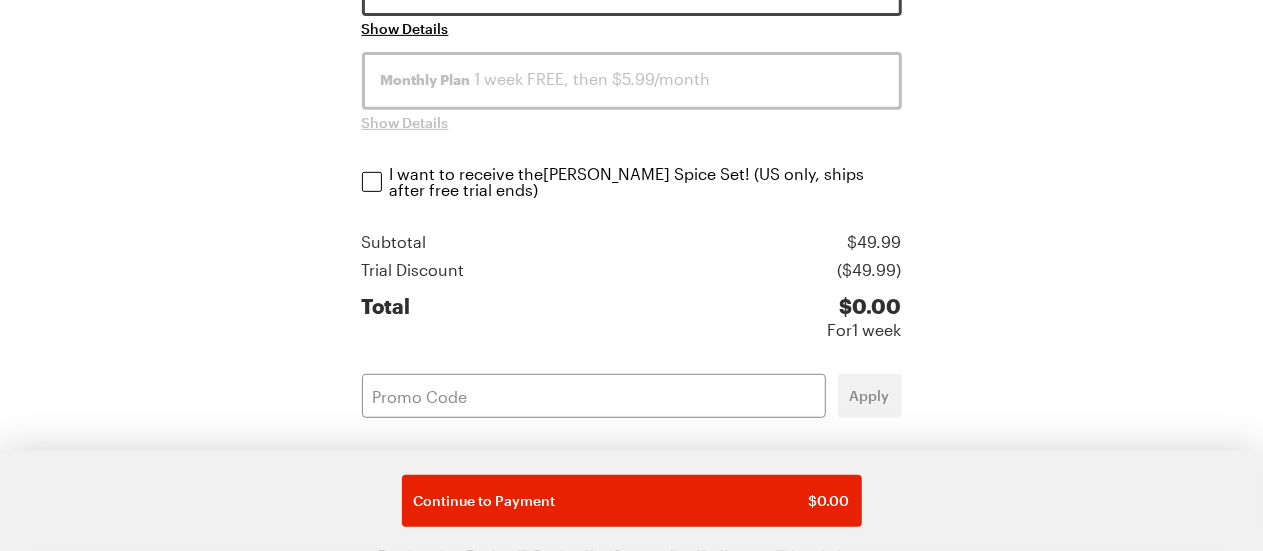 scroll, scrollTop: 500, scrollLeft: 0, axis: vertical 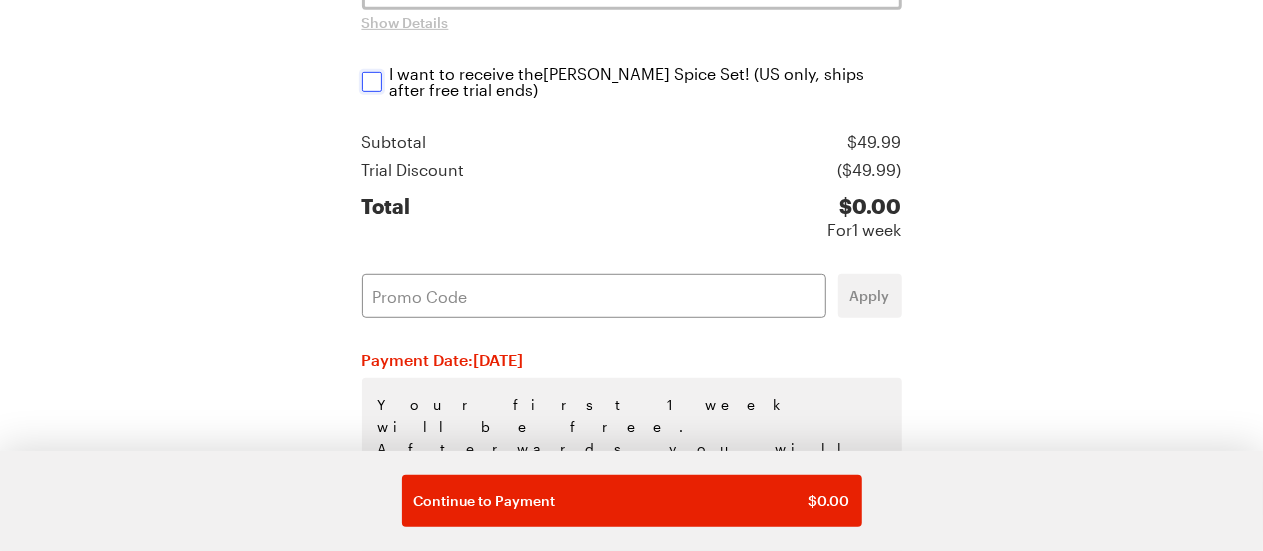 click on "I want to receive the  Andrew Zimmern Spice Set ! (US only, ships after free trial ends) I want to receive the  Andrew Zimmern Spice Set ! (US only, ships after free trial ends)" at bounding box center (372, 82) 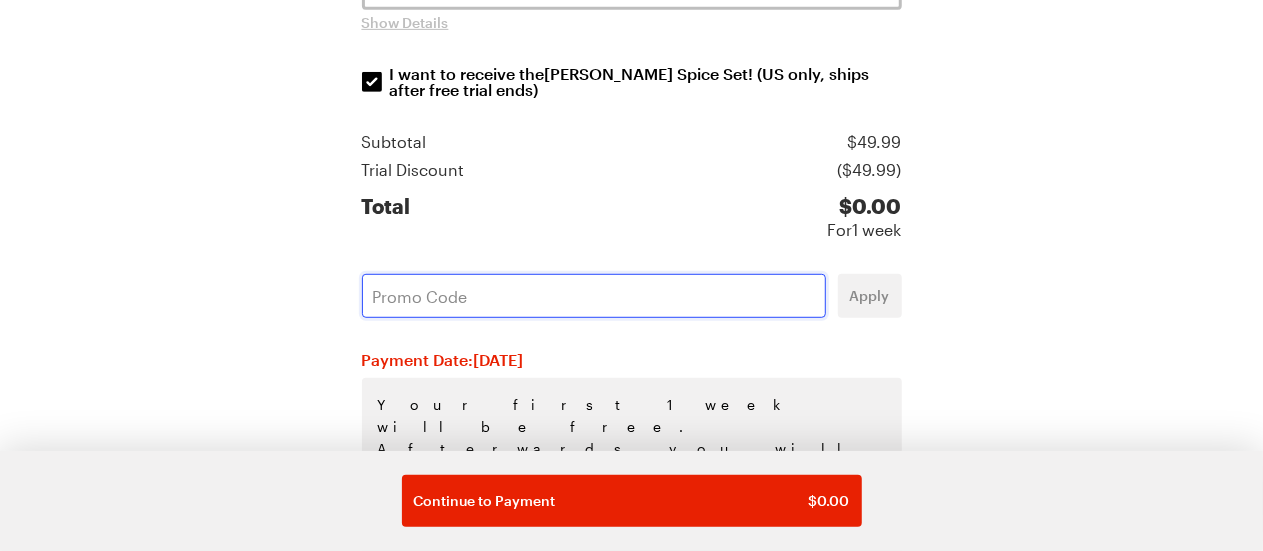 click at bounding box center [594, 296] 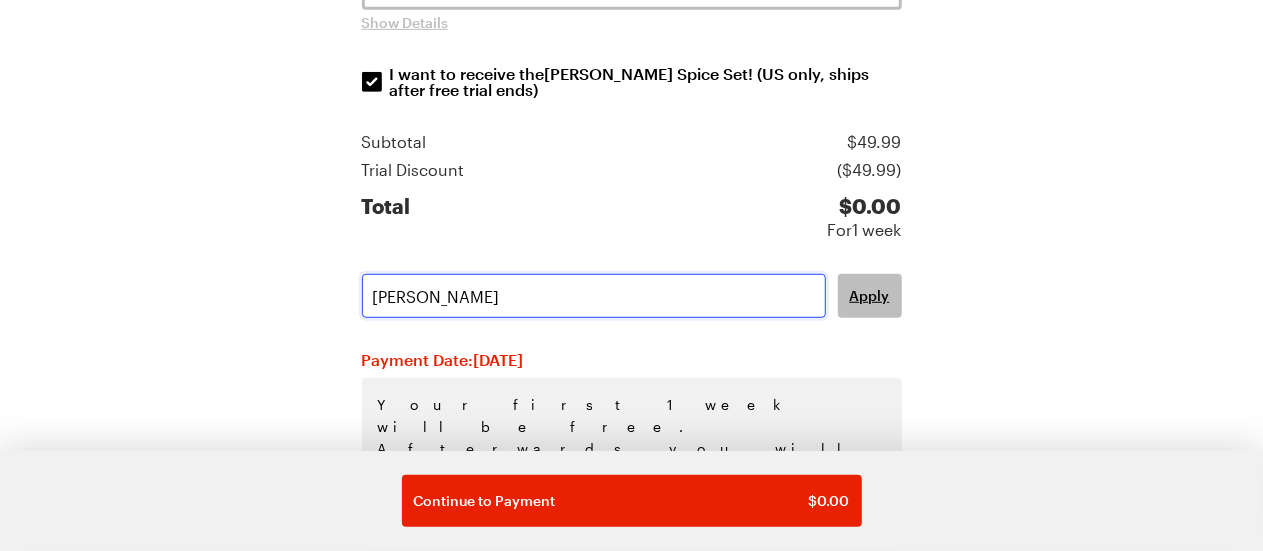 type on "Hardy" 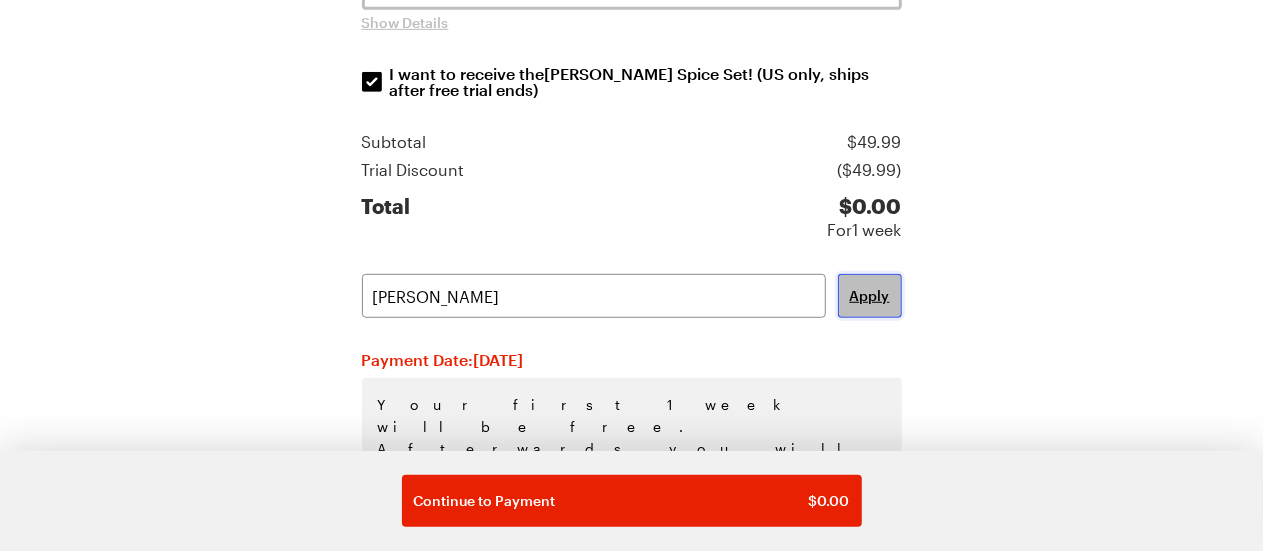 click on "Apply" at bounding box center (870, 296) 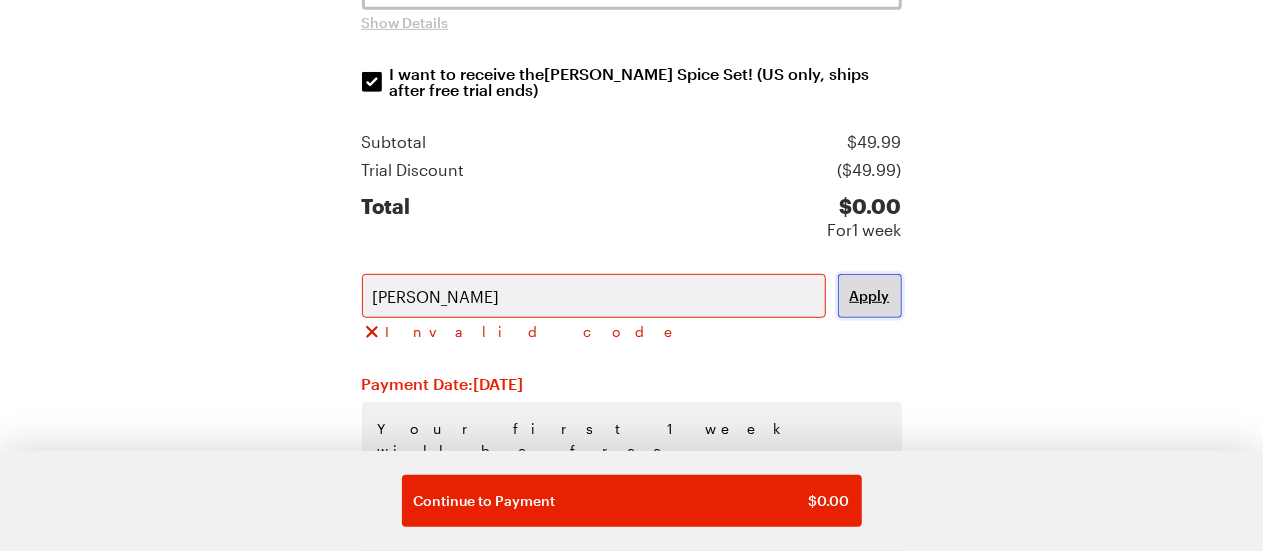 scroll, scrollTop: 620, scrollLeft: 0, axis: vertical 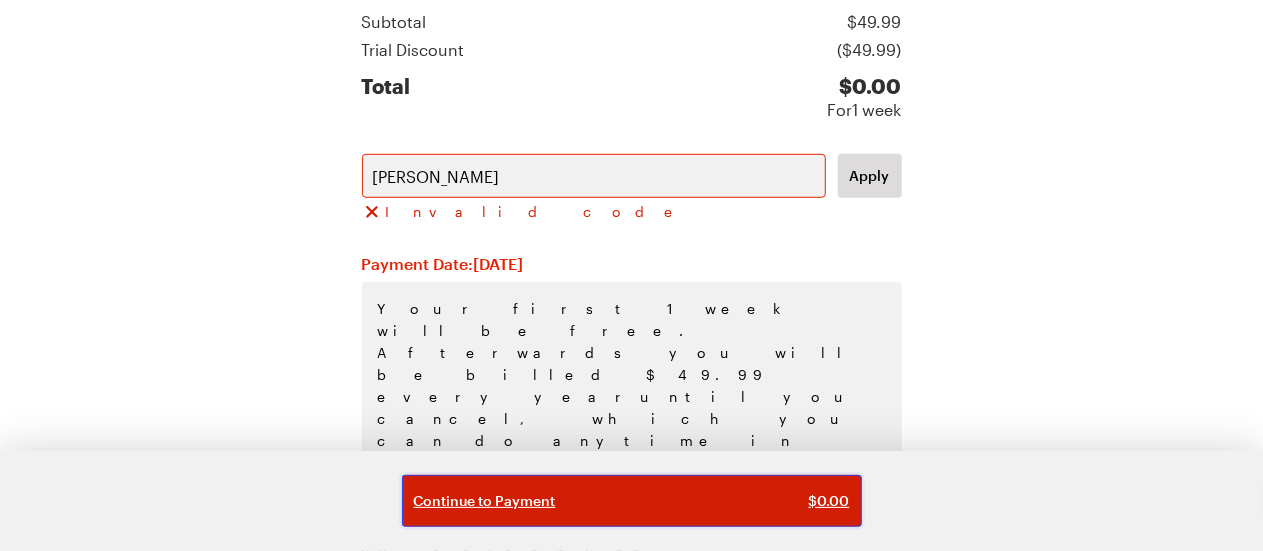 click on "Continue to Payment $ 0.00" at bounding box center (632, 501) 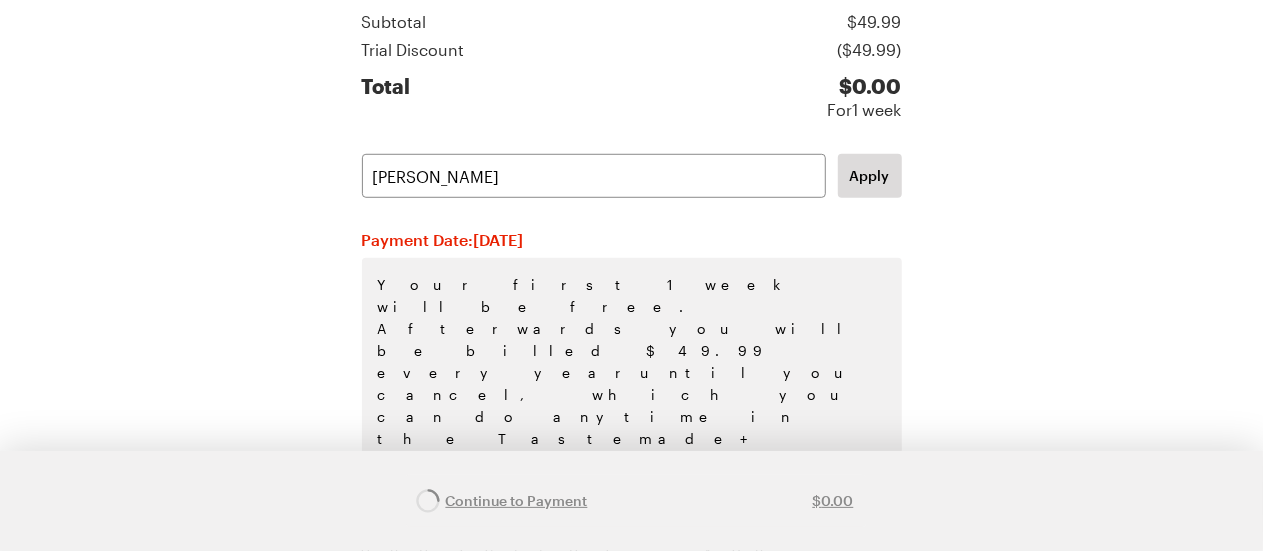 scroll, scrollTop: 596, scrollLeft: 0, axis: vertical 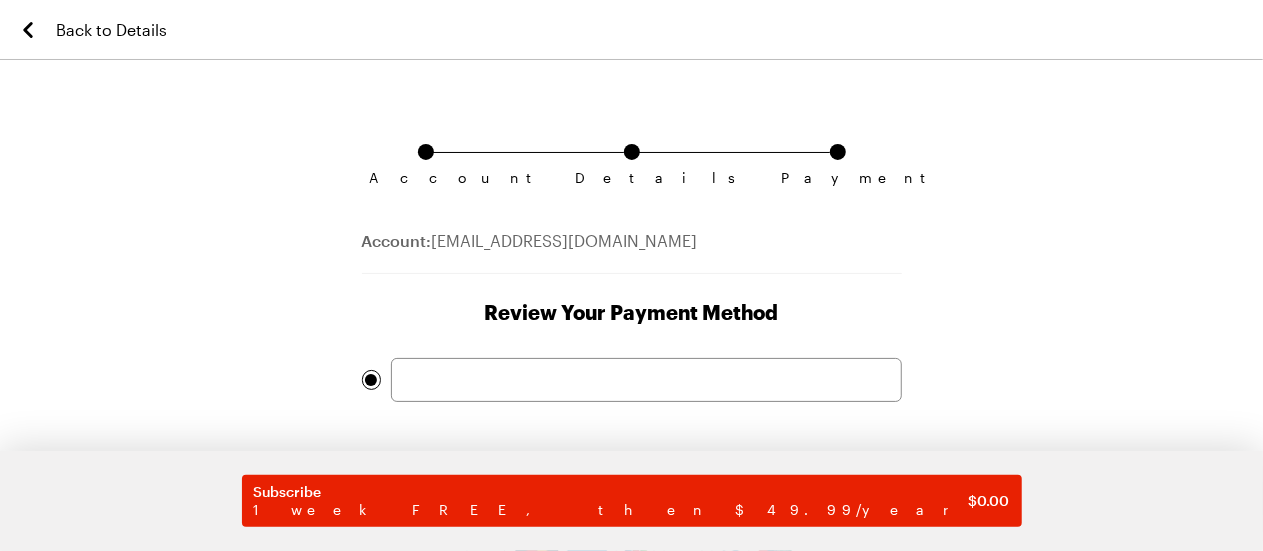 click on "Account Details Payment Account:  lambertg1@msn.com Review Your Payment Method Subscribe 1 week FREE, then $49.99/year $ 0.00" at bounding box center (631, 408) 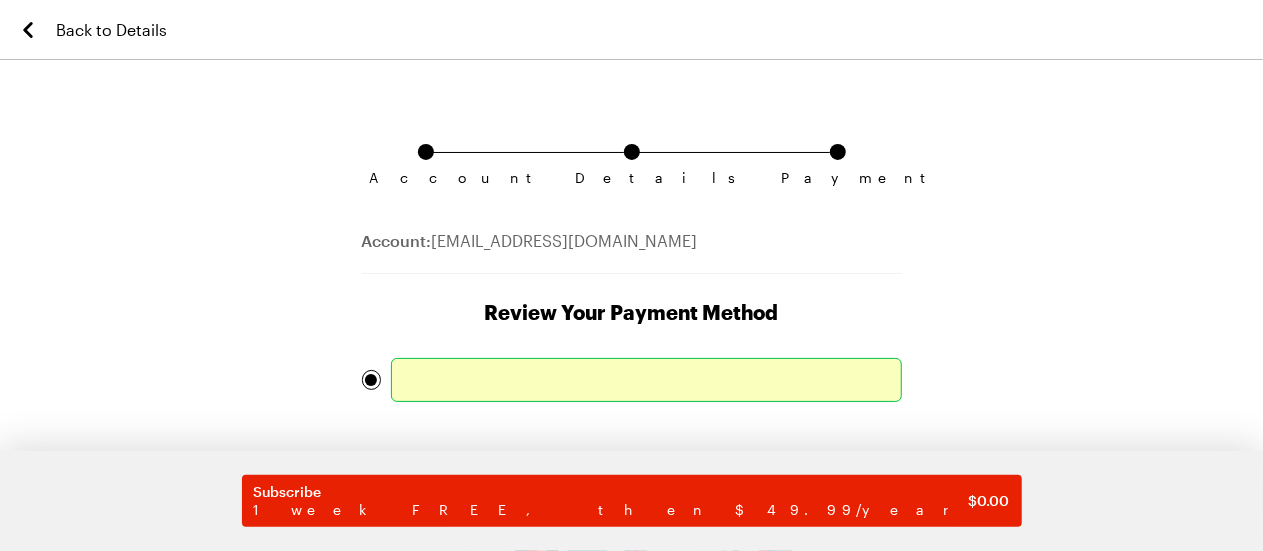 scroll, scrollTop: 180, scrollLeft: 0, axis: vertical 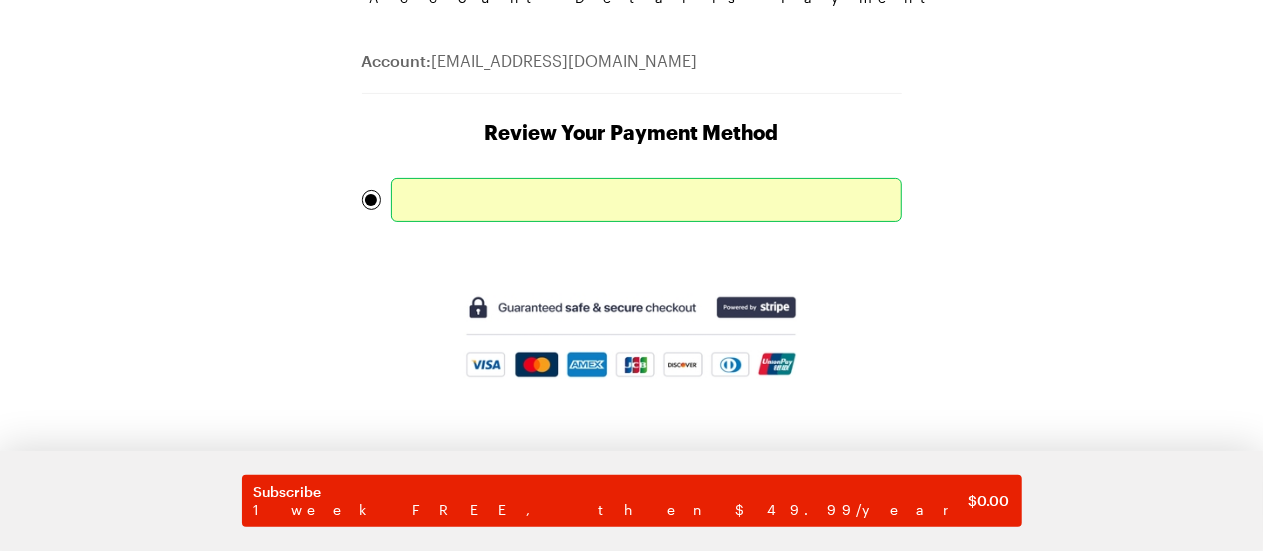 click at bounding box center [631, 337] 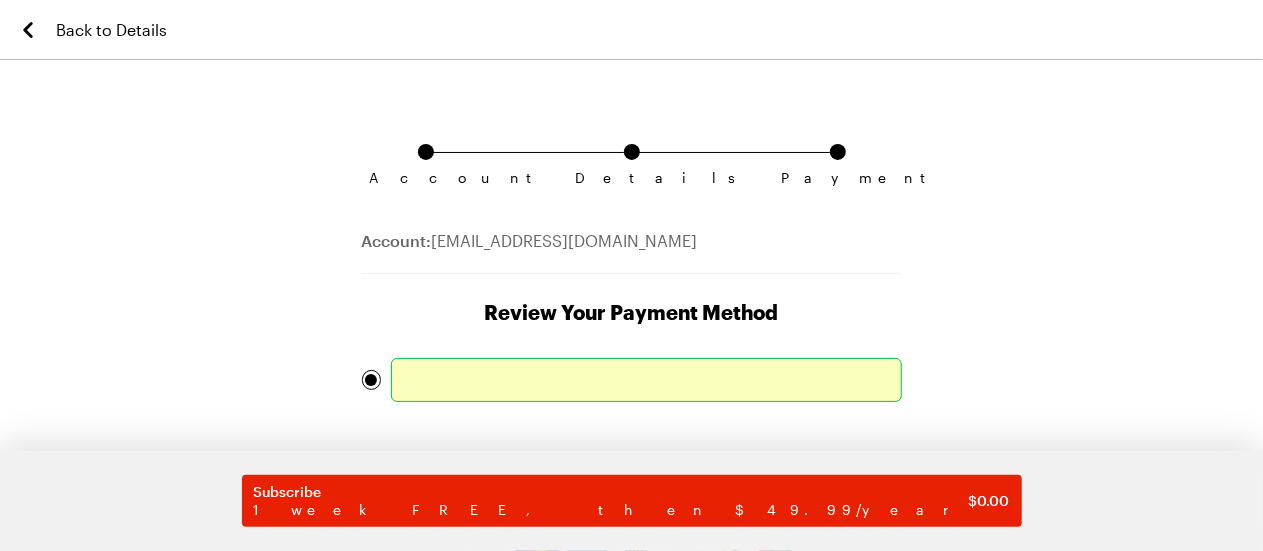 scroll, scrollTop: 180, scrollLeft: 0, axis: vertical 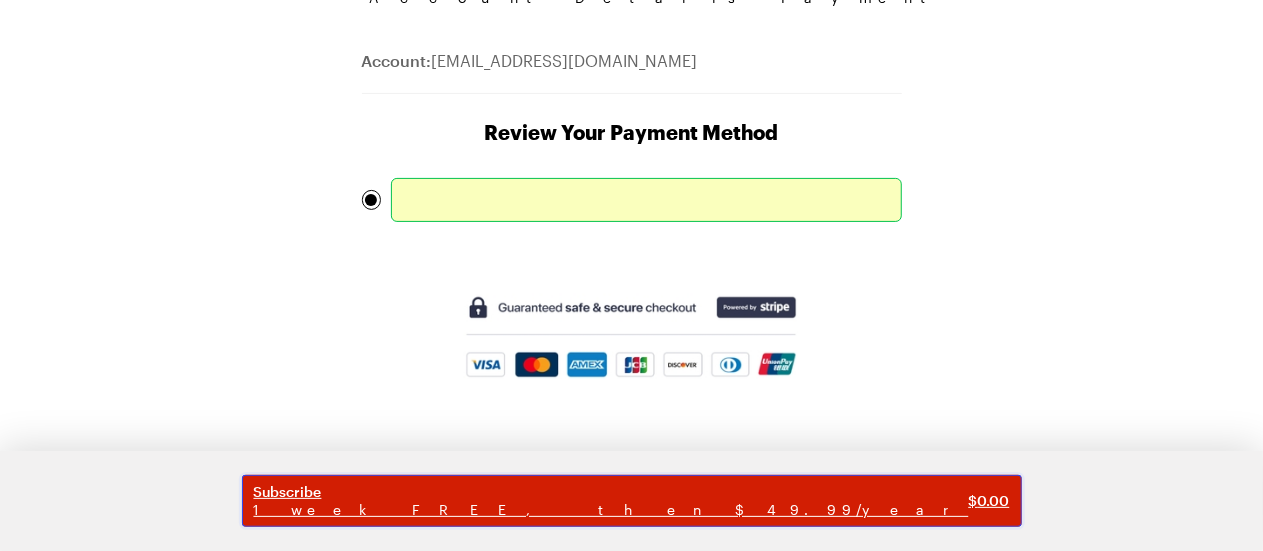 click on "Subscribe" at bounding box center [611, 492] 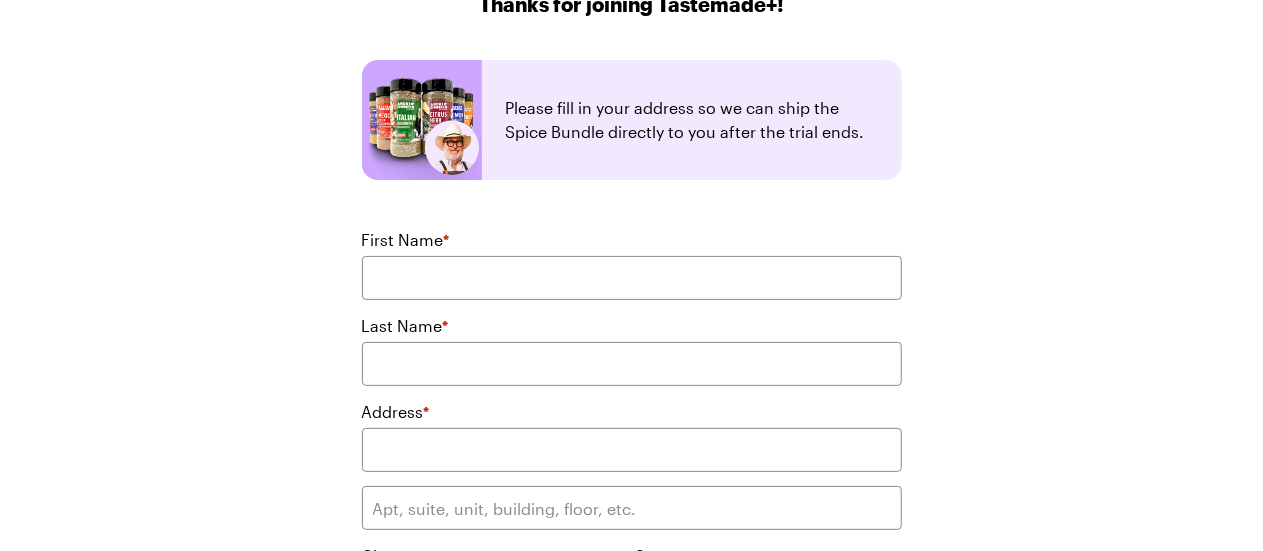 scroll, scrollTop: 200, scrollLeft: 0, axis: vertical 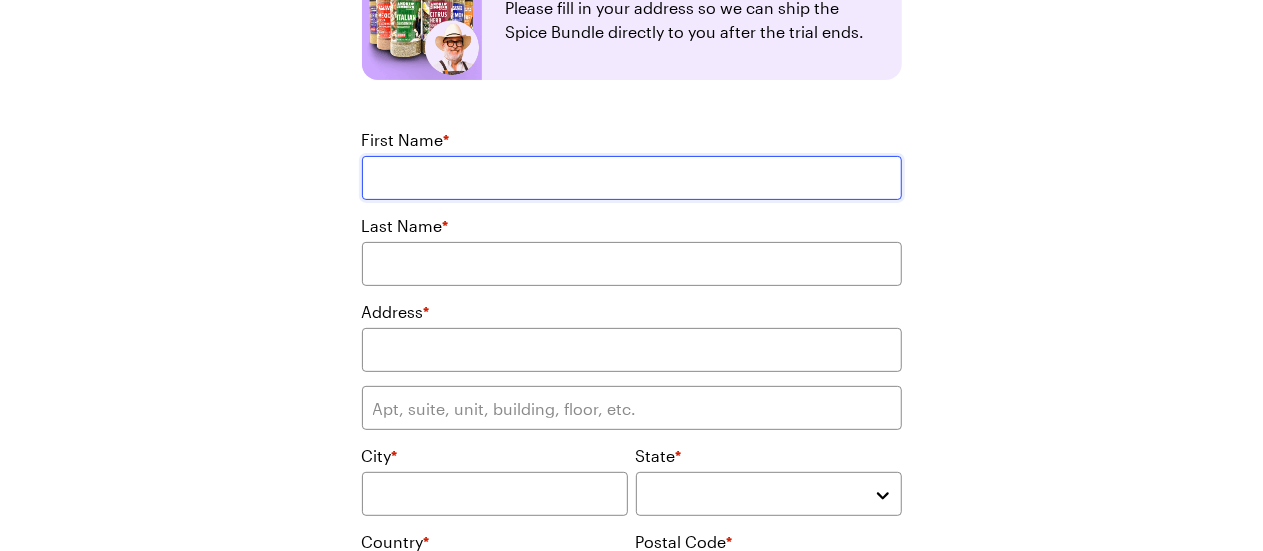 click on "First Name  *" at bounding box center [632, 178] 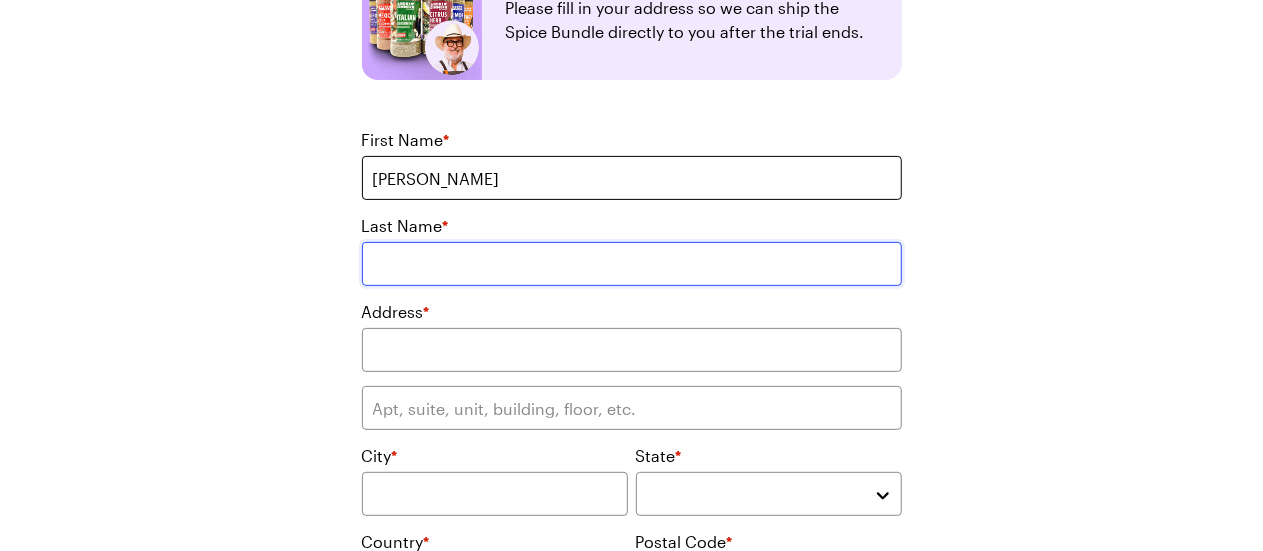 type on "Lambert" 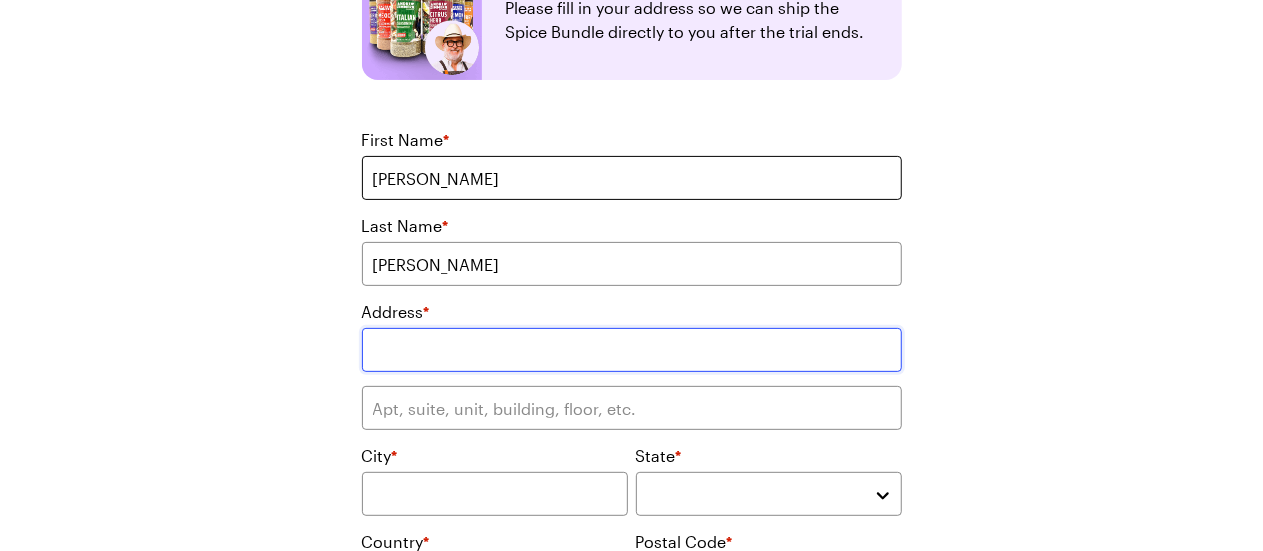 type on "3747 Crane Blvd" 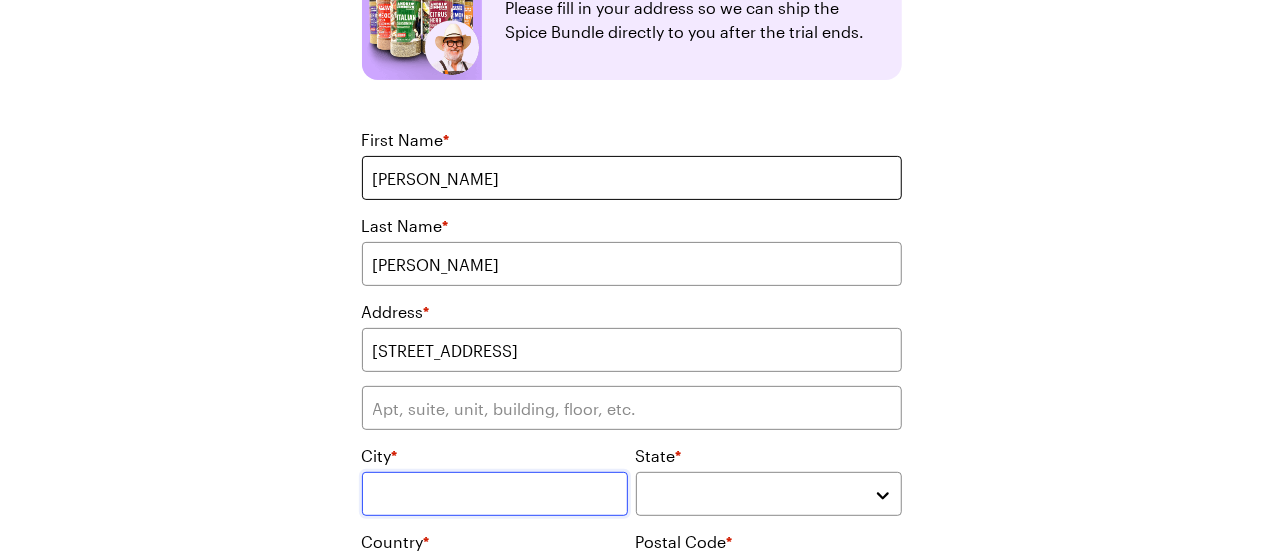 type on "Jackson" 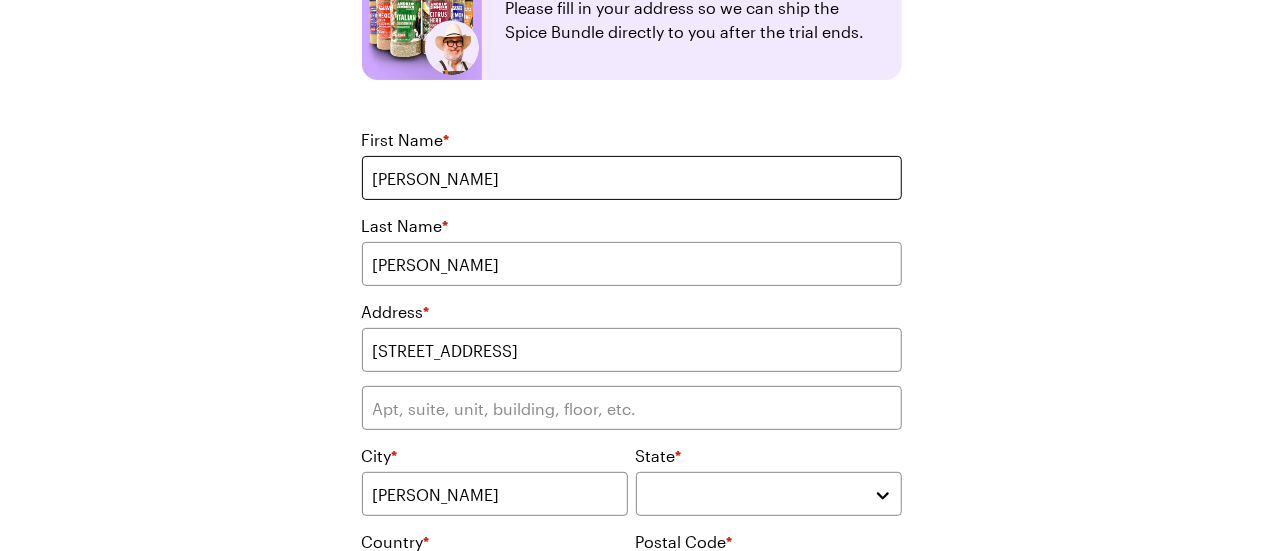 type on "39216" 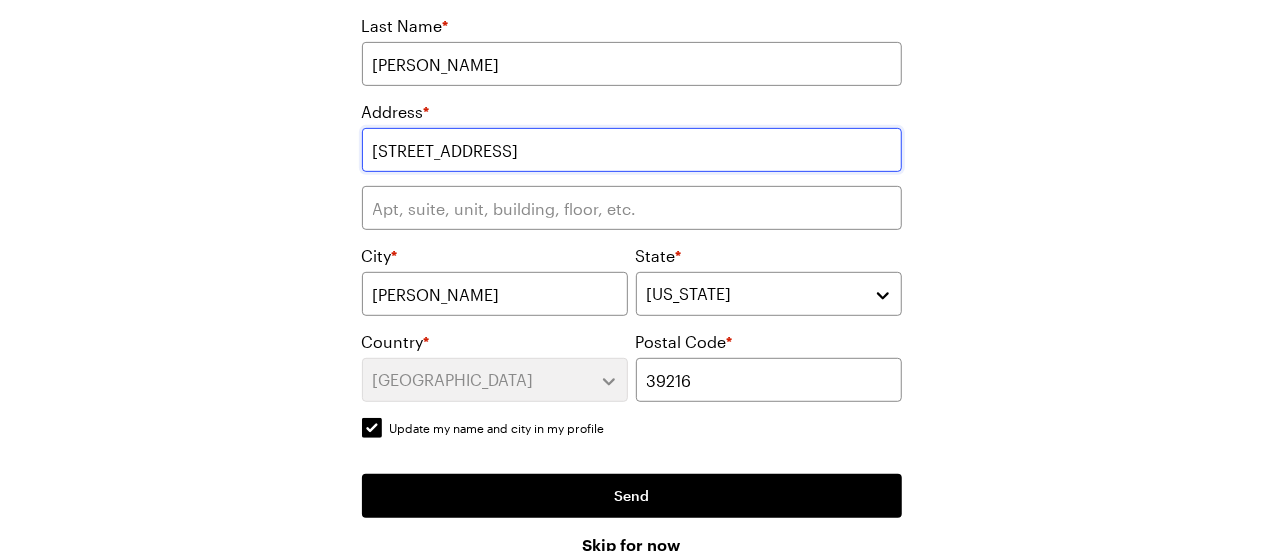 scroll, scrollTop: 584, scrollLeft: 0, axis: vertical 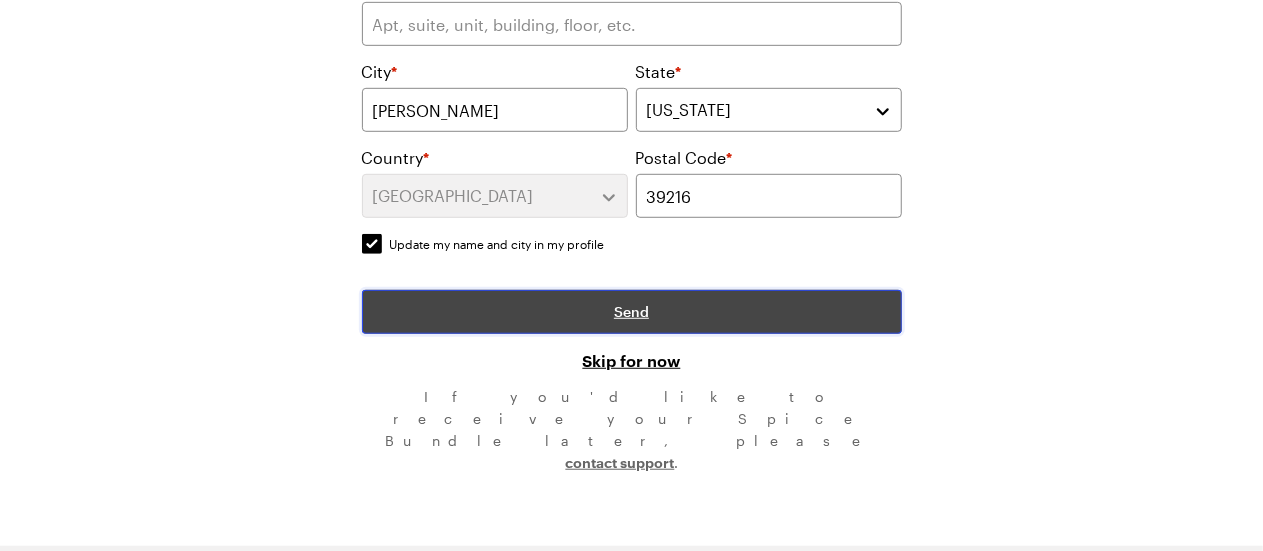 click on "Send" at bounding box center (631, 312) 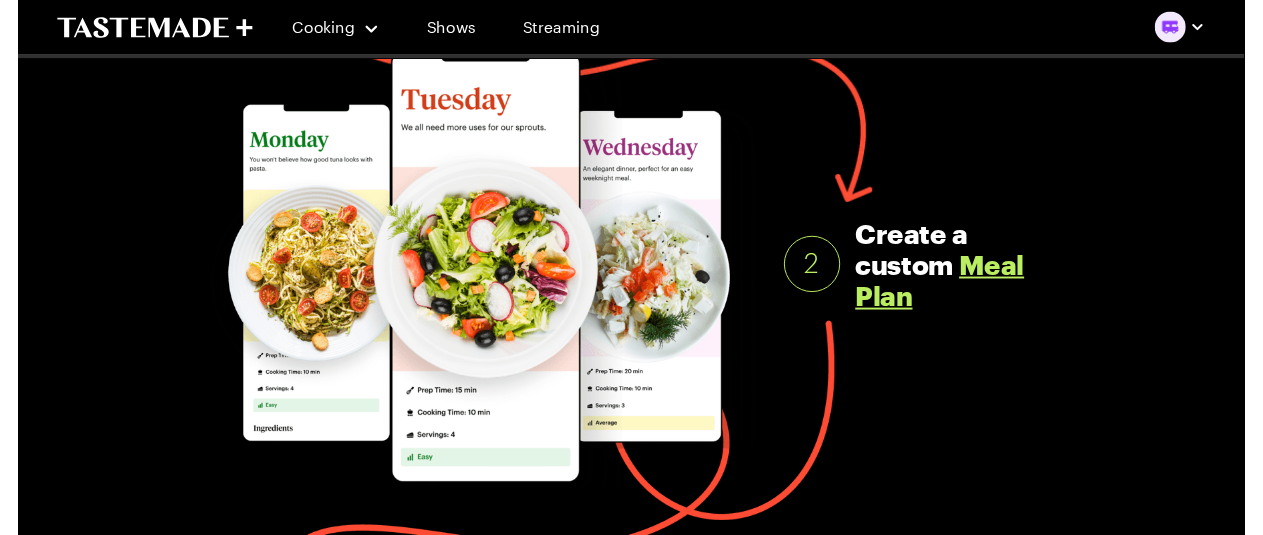 scroll, scrollTop: 0, scrollLeft: 0, axis: both 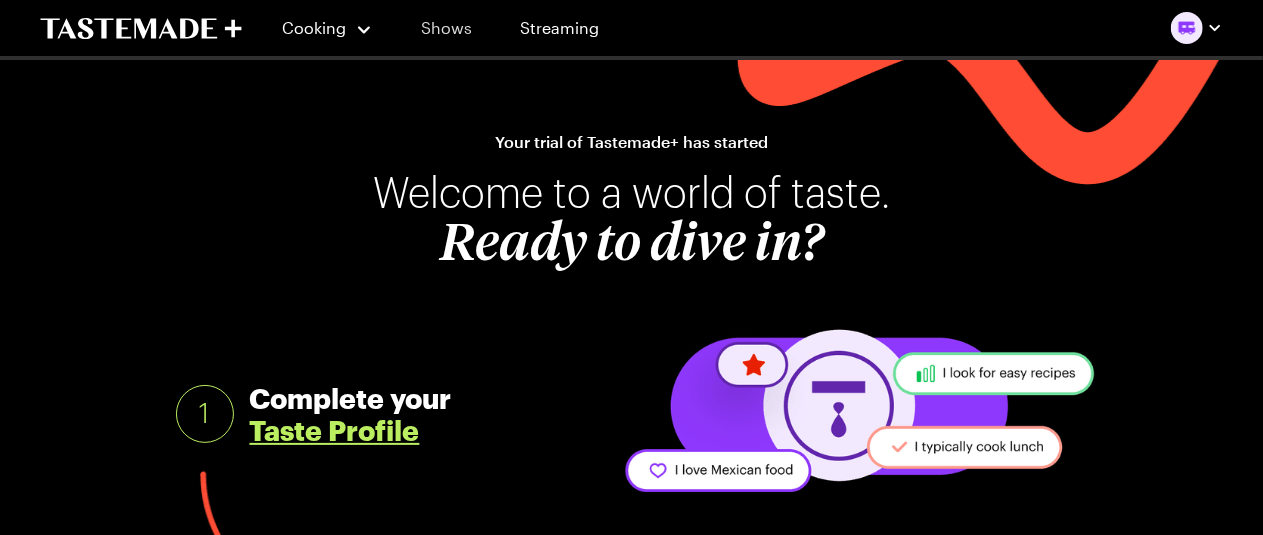 click on "Shows" at bounding box center [446, 28] 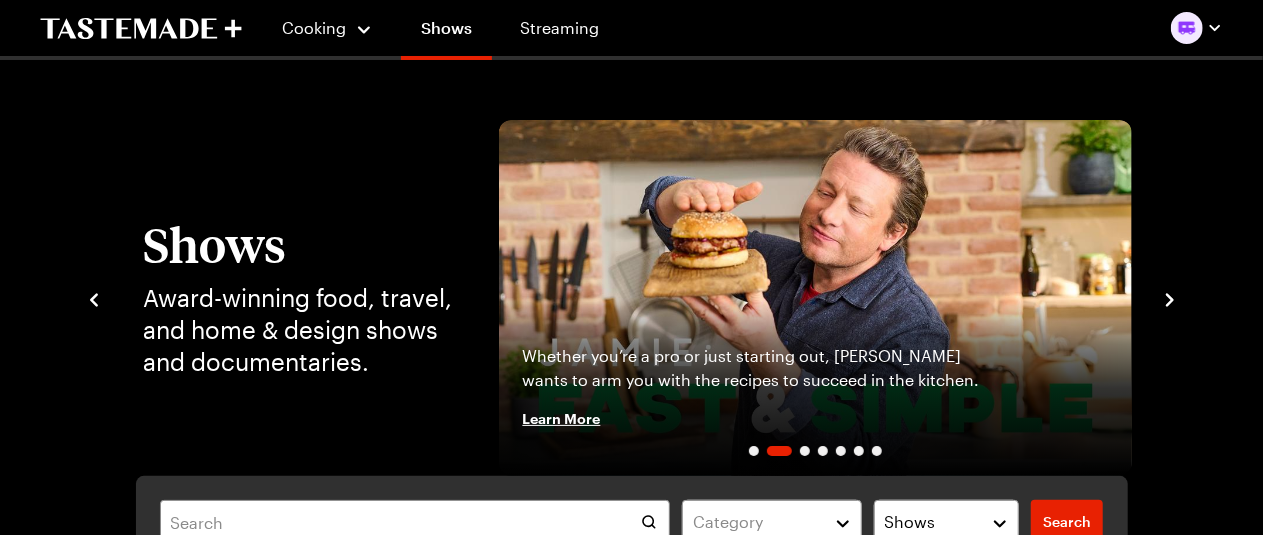 scroll, scrollTop: 100, scrollLeft: 0, axis: vertical 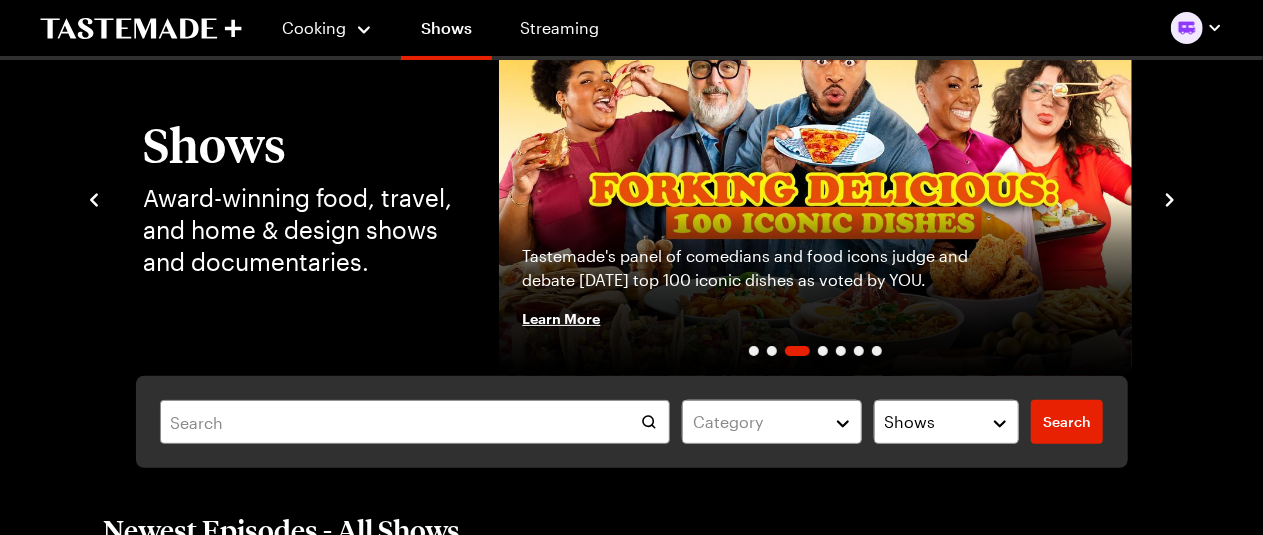 click 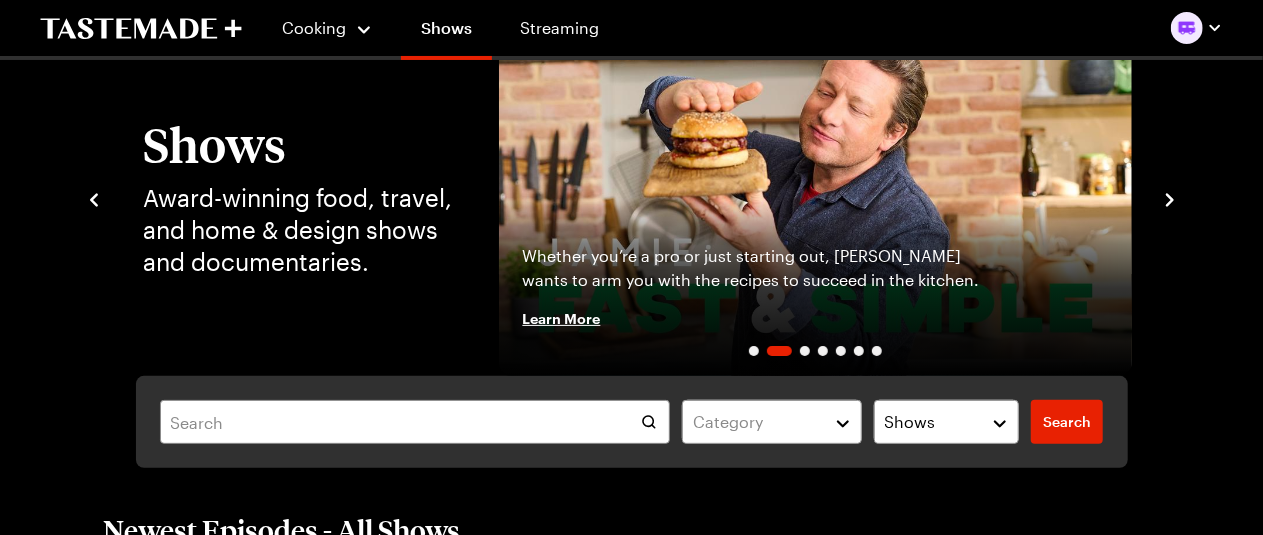 click on "Whether you’re a pro or just starting out, Jamie wants to arm you with the recipes to succeed in the kitchen." at bounding box center (757, 268) 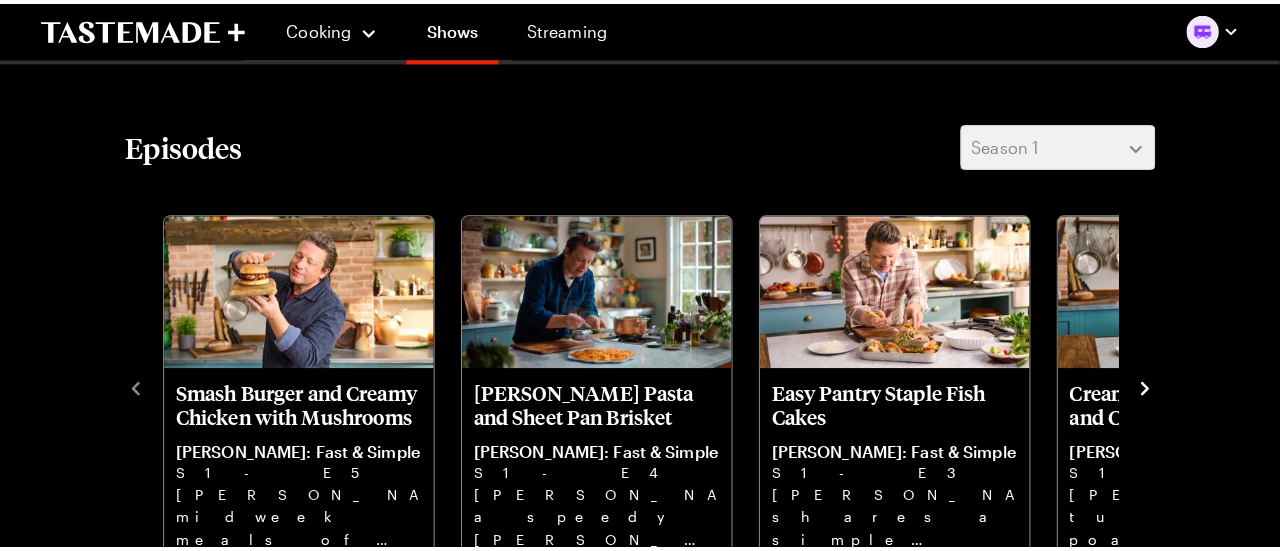 scroll, scrollTop: 600, scrollLeft: 0, axis: vertical 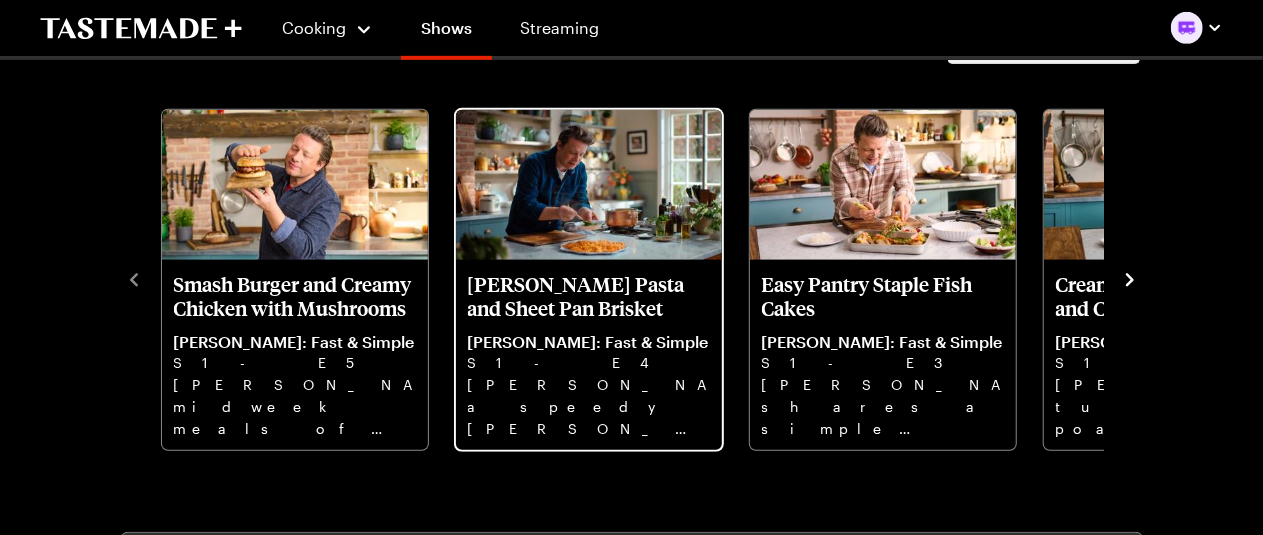 click on "Jarred Pepper Pasta and Sheet Pan Brisket" at bounding box center (589, 296) 